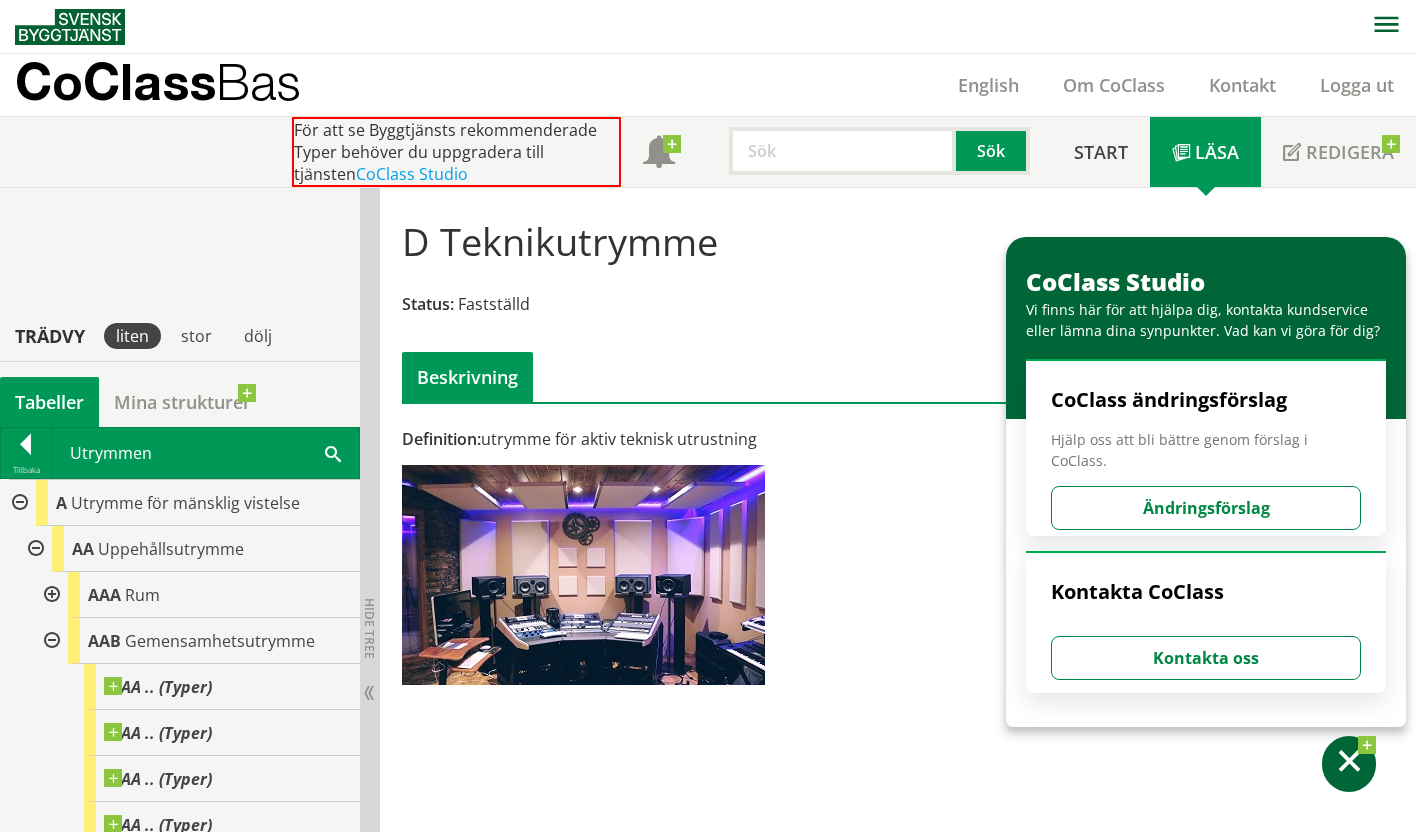 scroll, scrollTop: 310, scrollLeft: 0, axis: vertical 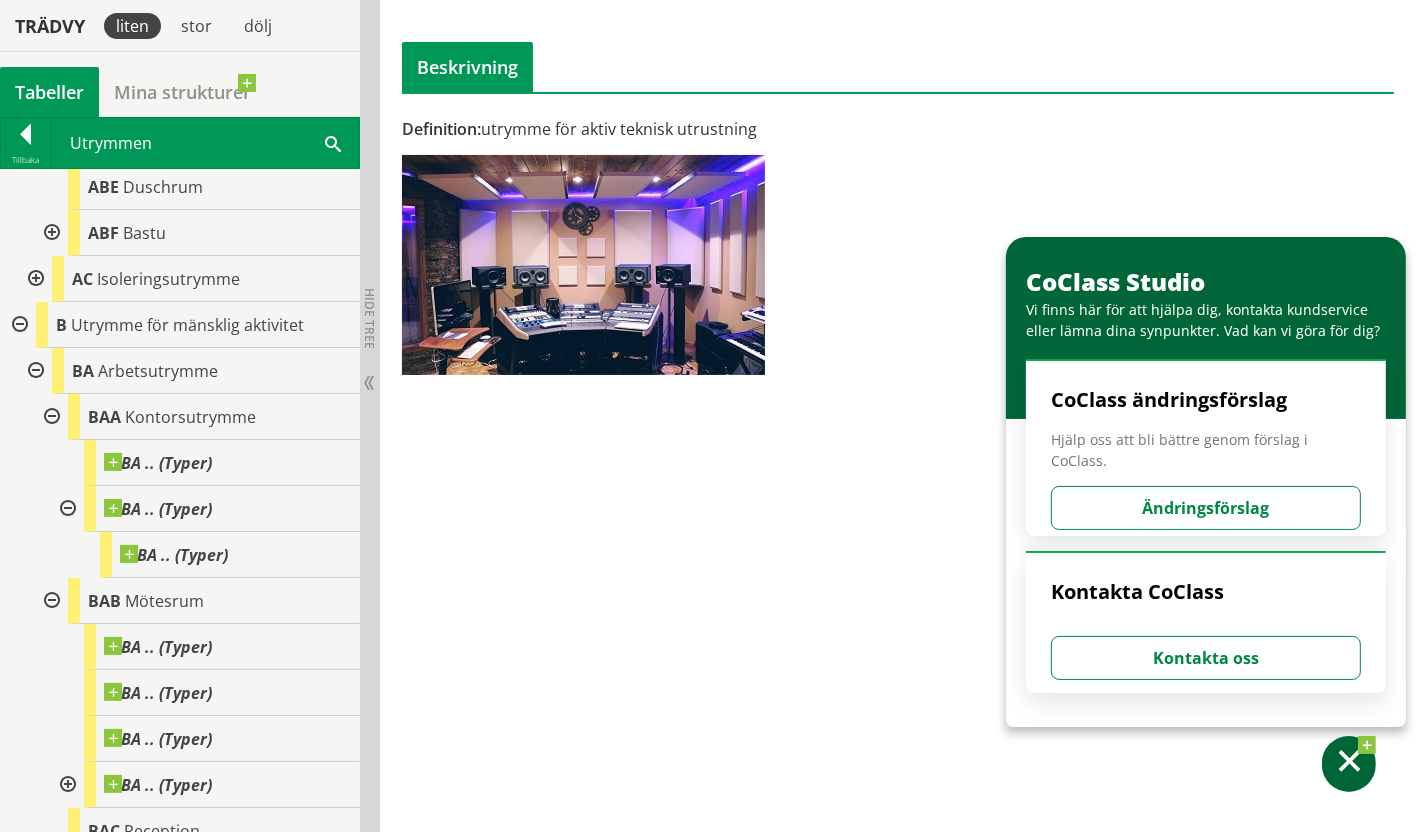 click at bounding box center [50, 417] 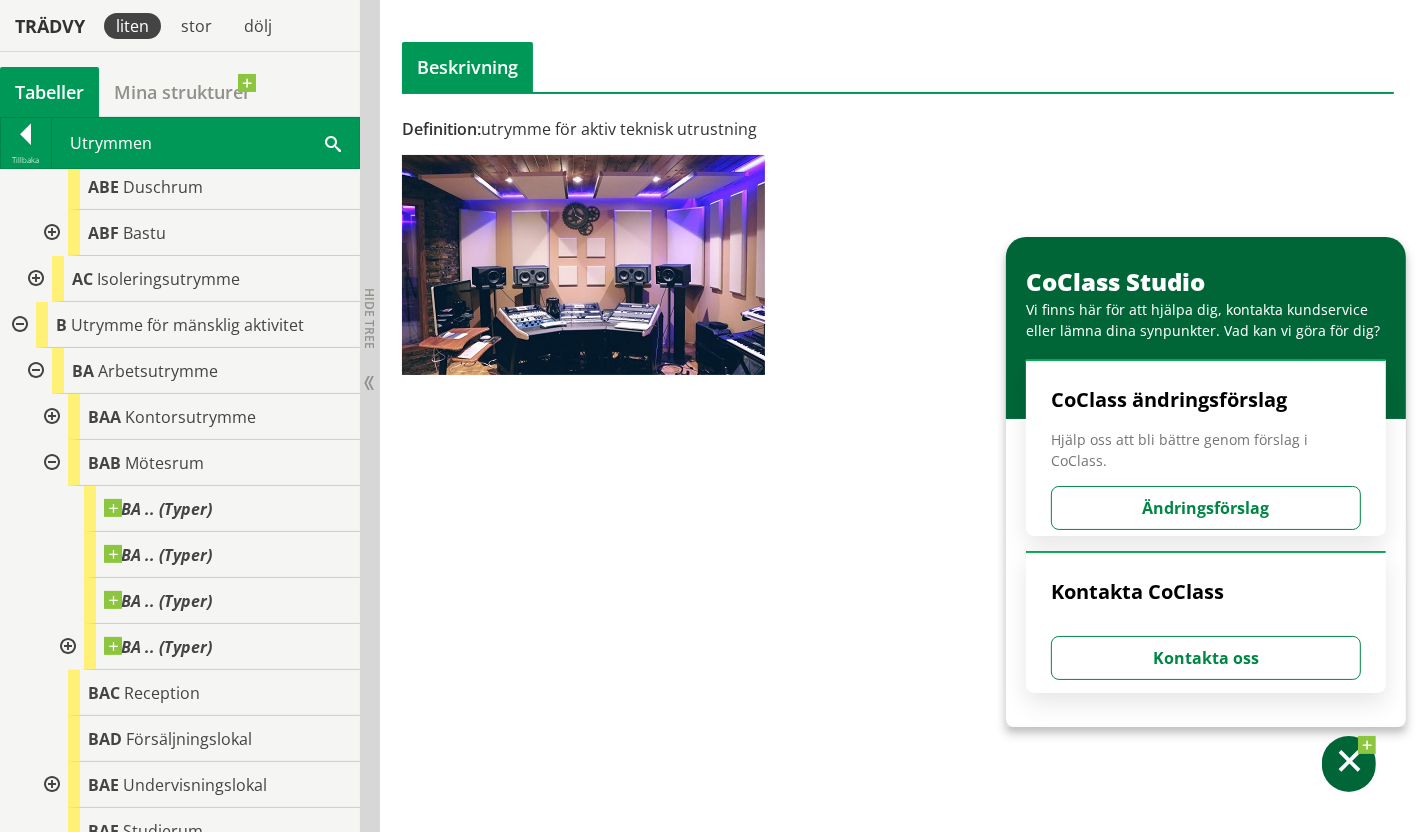 click at bounding box center [50, 463] 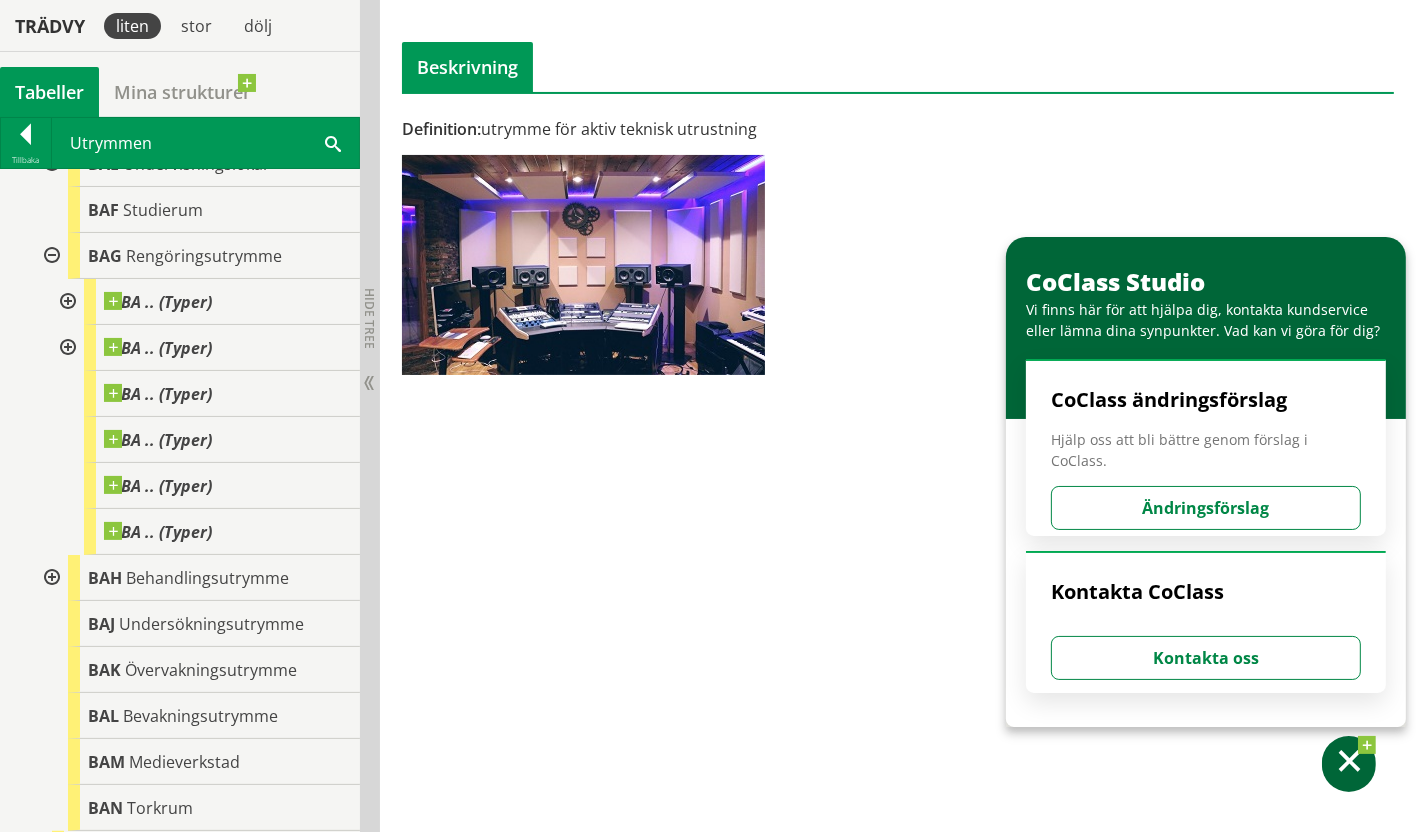 scroll, scrollTop: 1555, scrollLeft: 0, axis: vertical 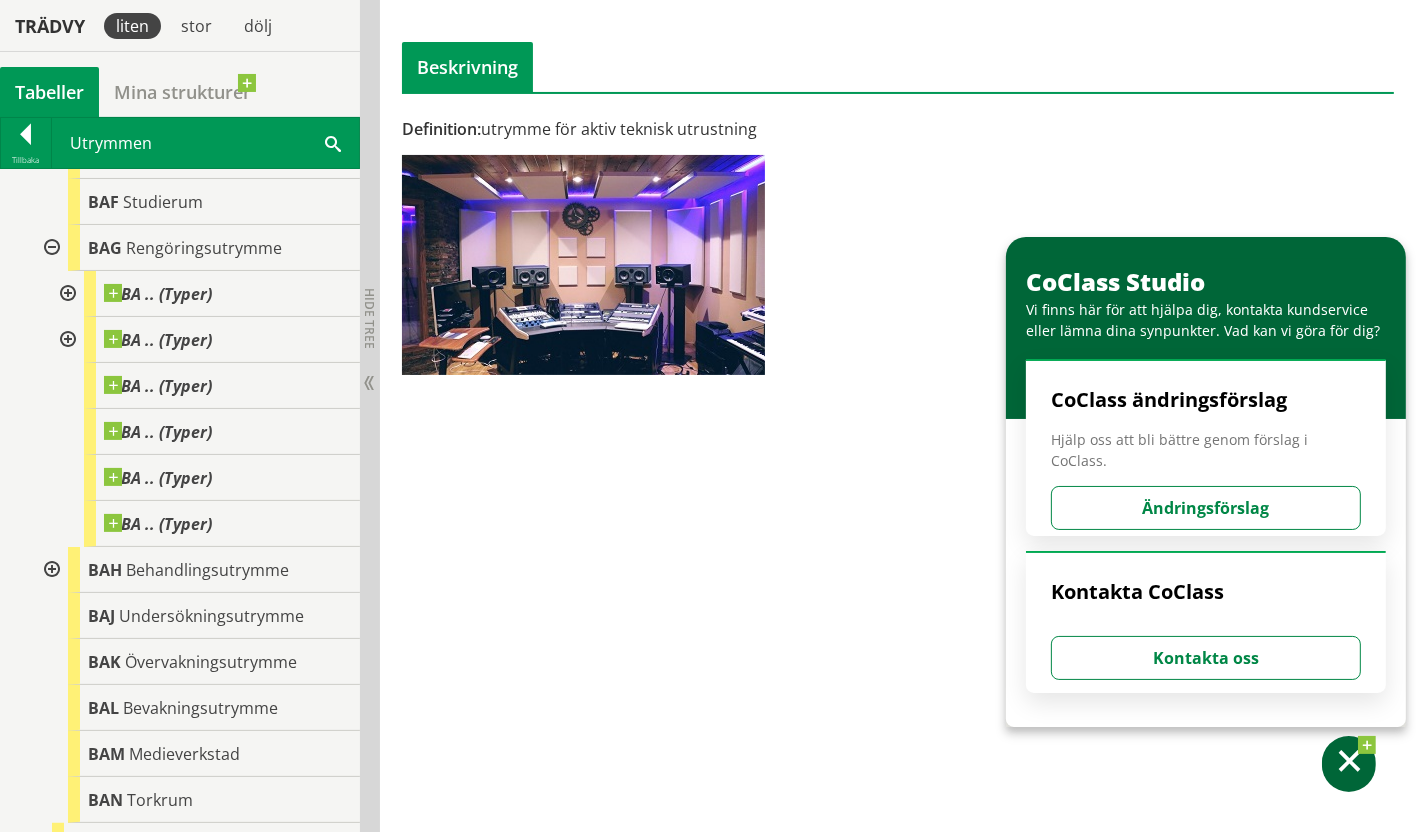 click at bounding box center (50, 248) 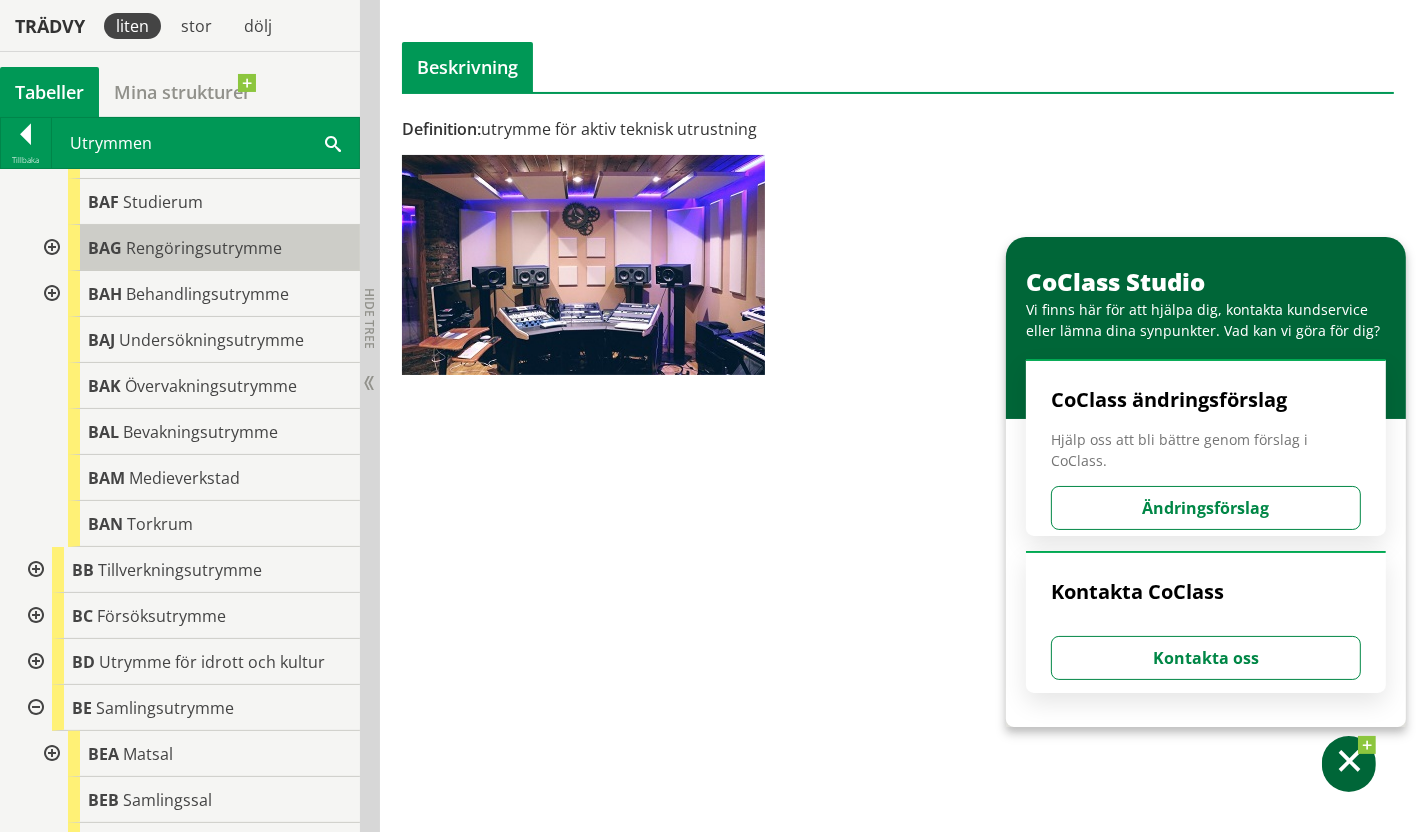 click on "Rengöringsutrymme" at bounding box center (204, 248) 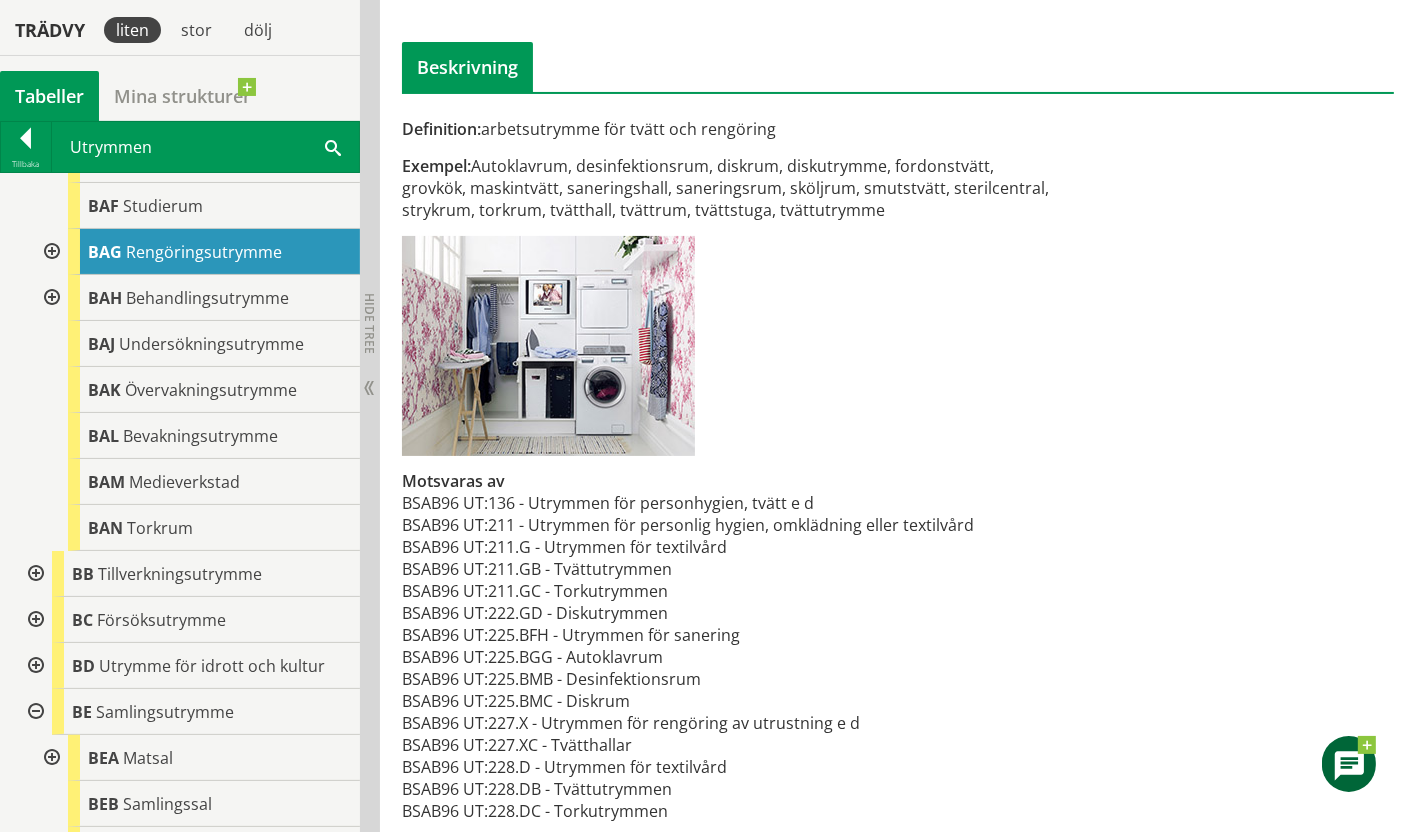 scroll, scrollTop: 331, scrollLeft: 0, axis: vertical 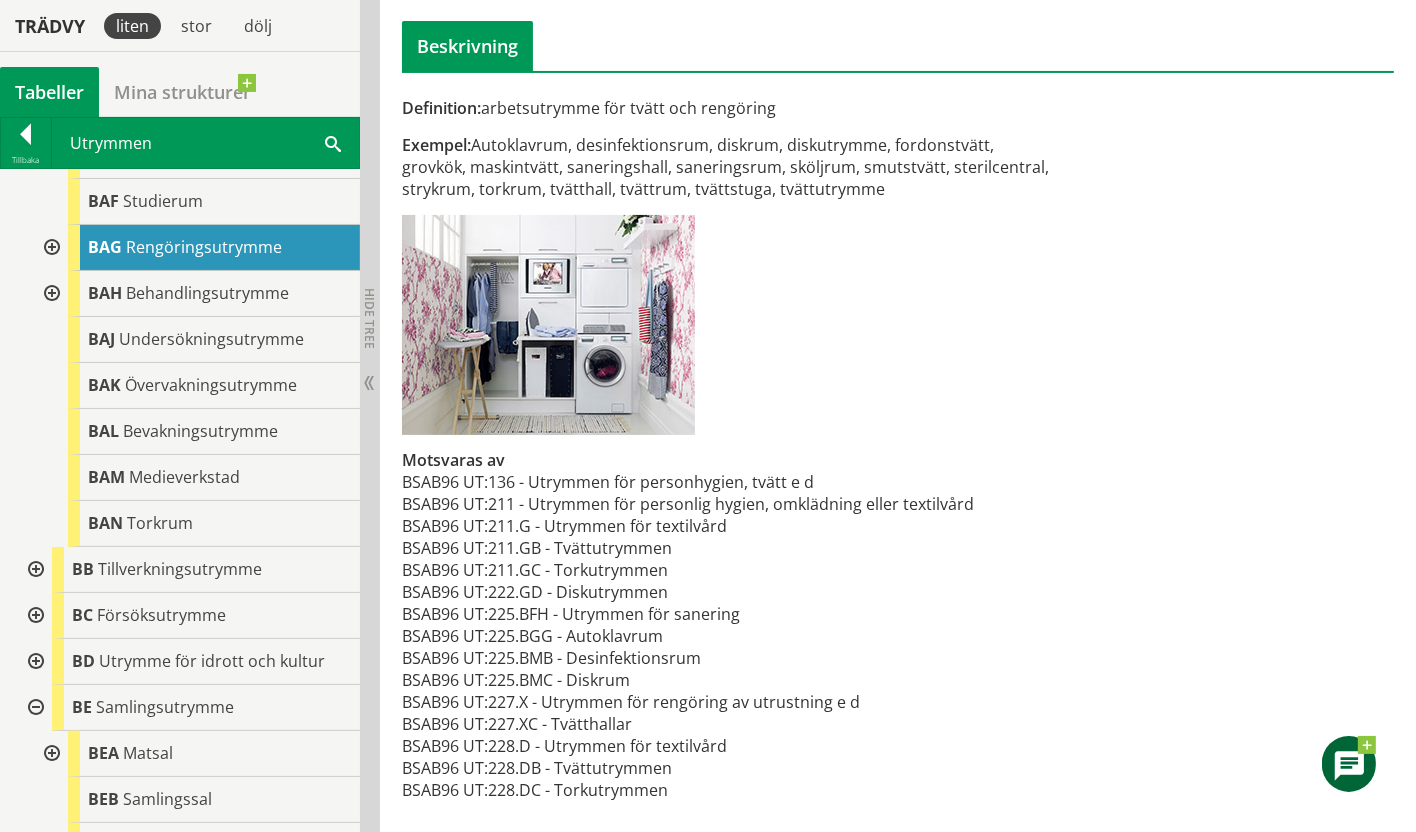 click at bounding box center [50, 248] 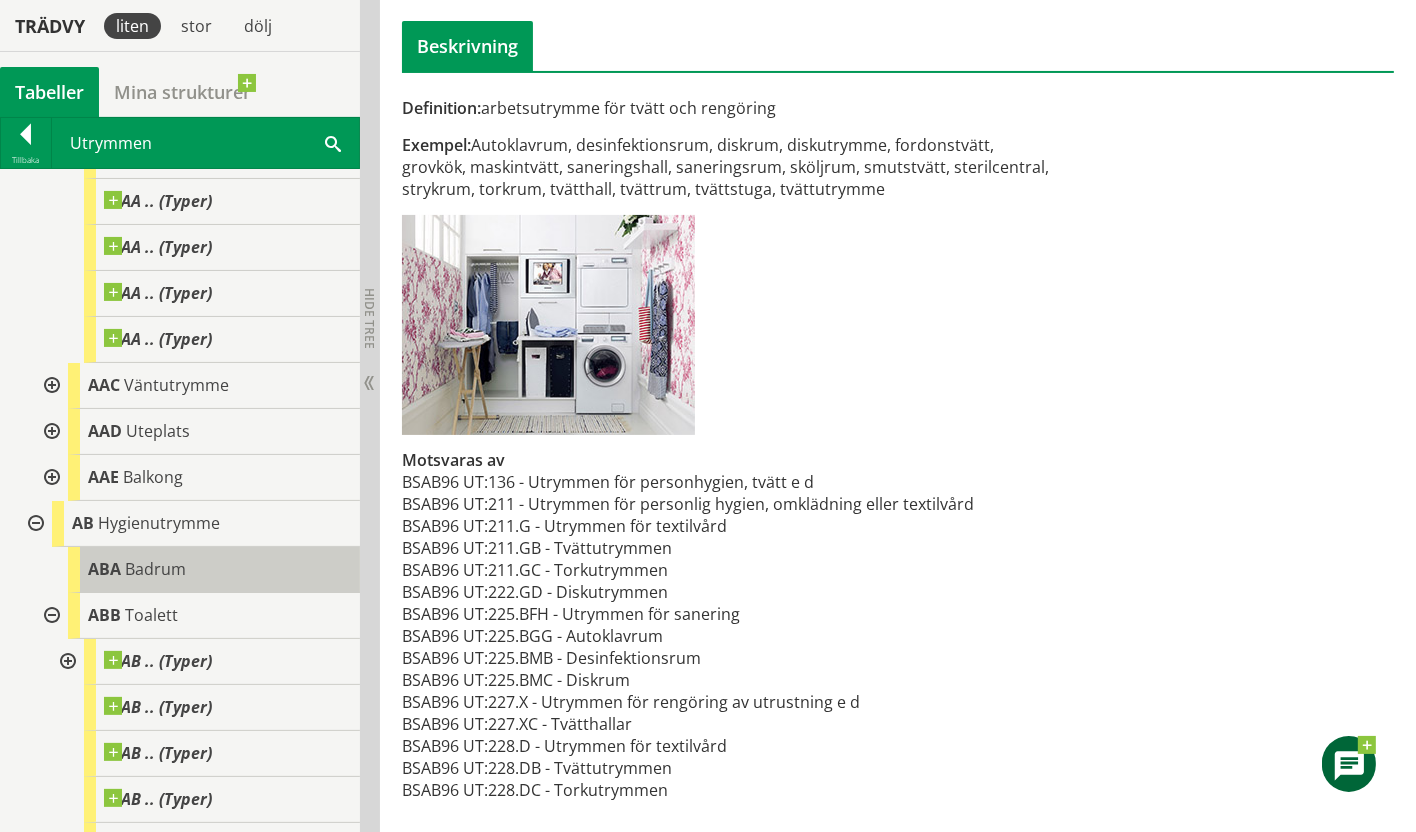 scroll, scrollTop: 111, scrollLeft: 0, axis: vertical 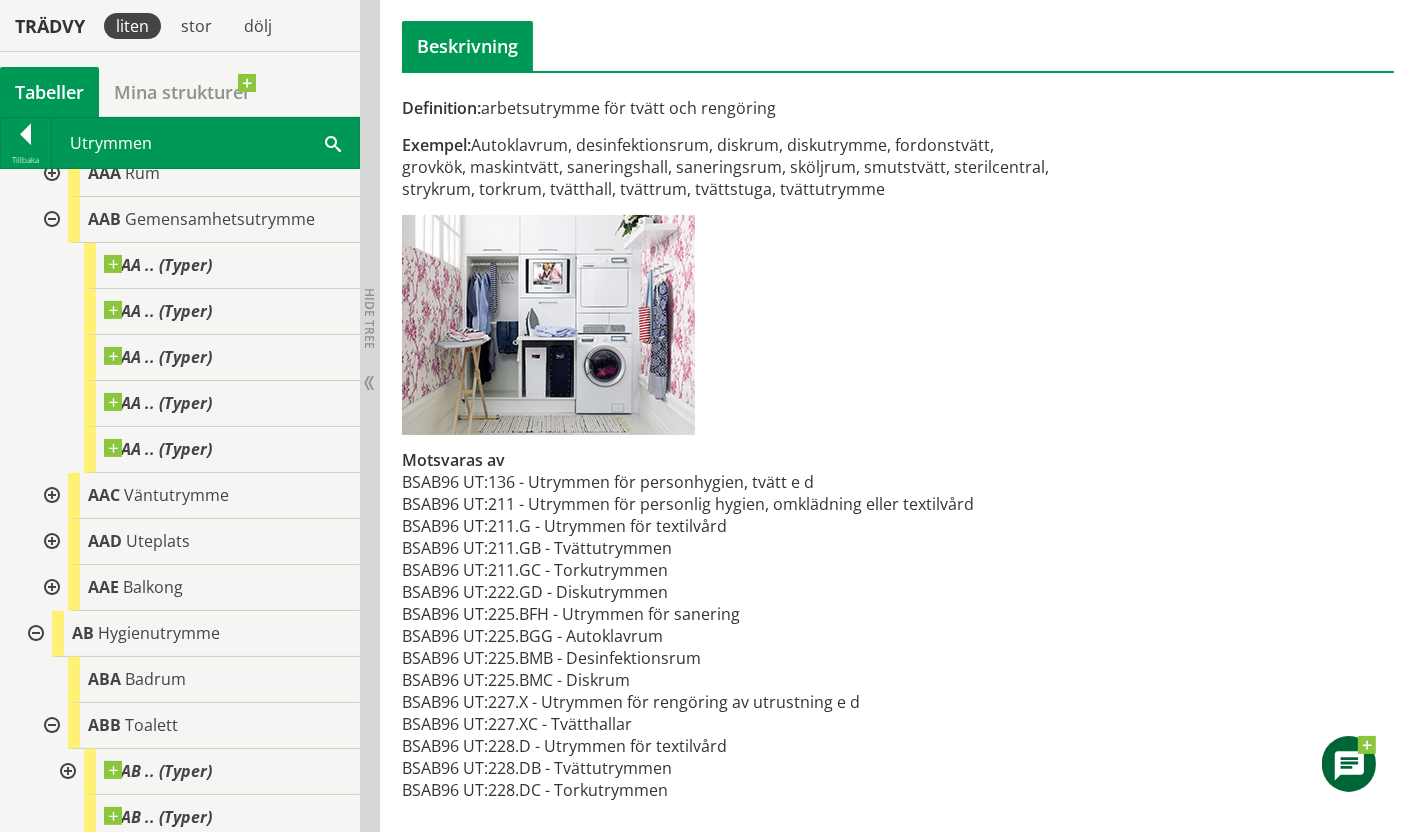 click at bounding box center (50, 726) 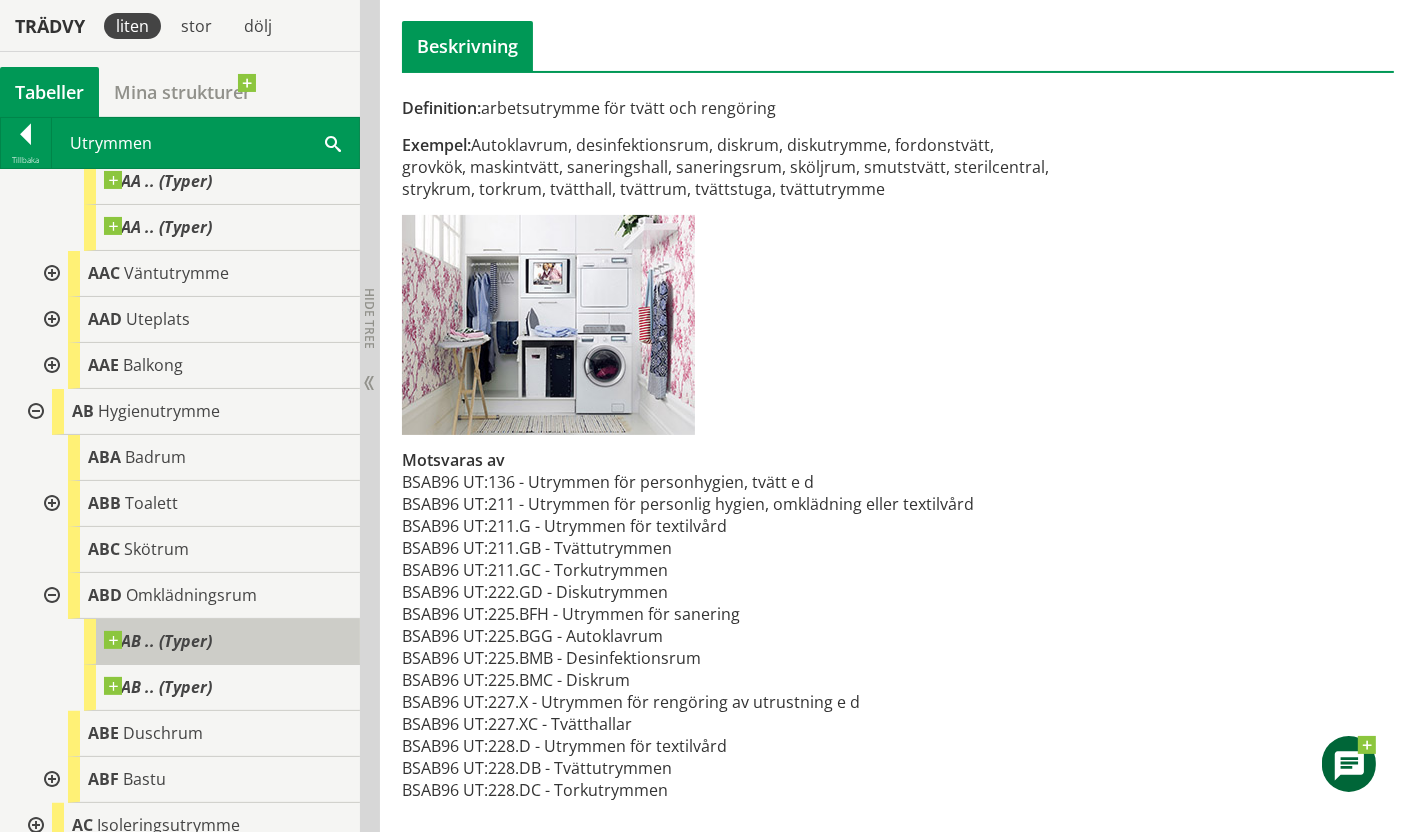 scroll, scrollTop: 444, scrollLeft: 0, axis: vertical 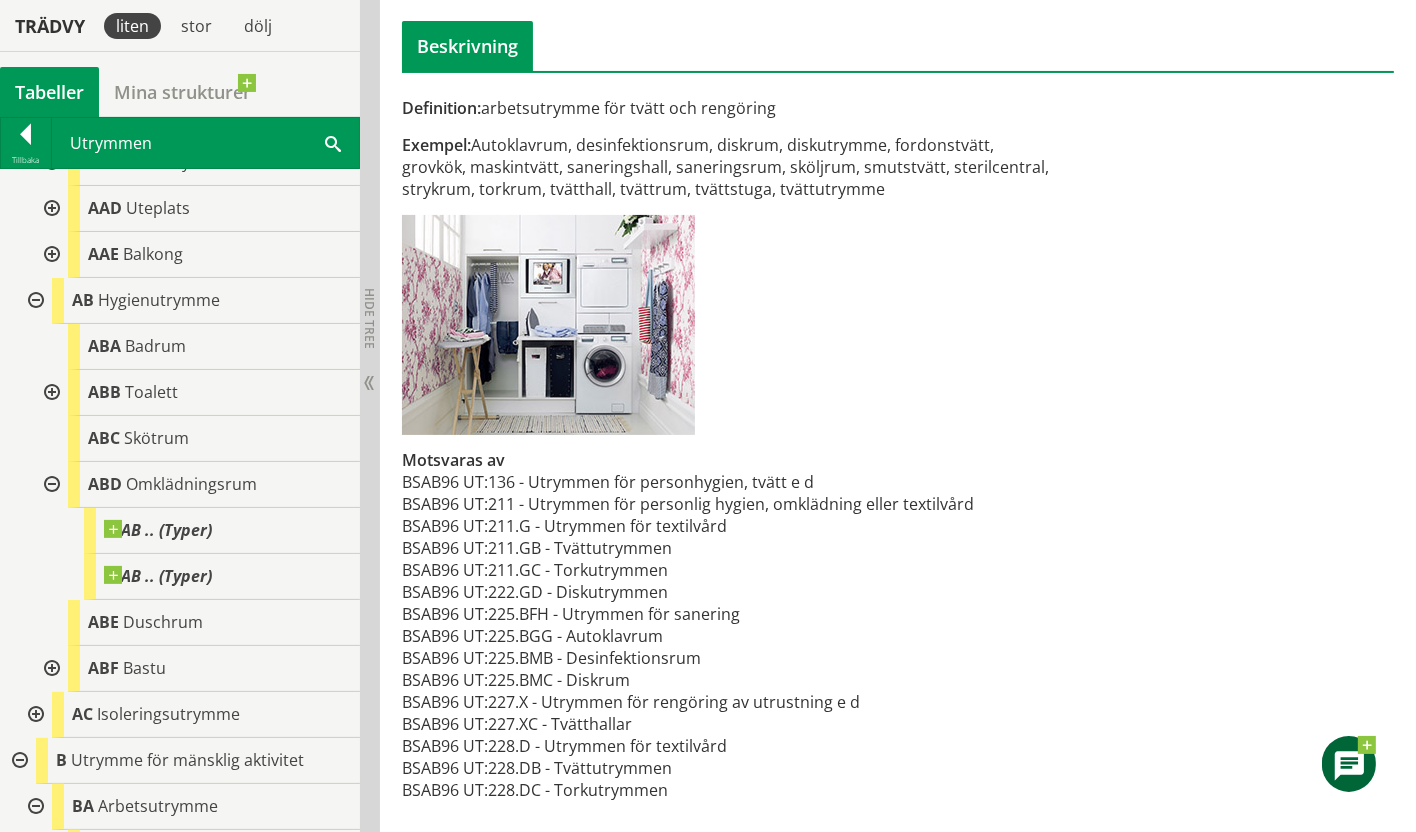 click at bounding box center (50, 485) 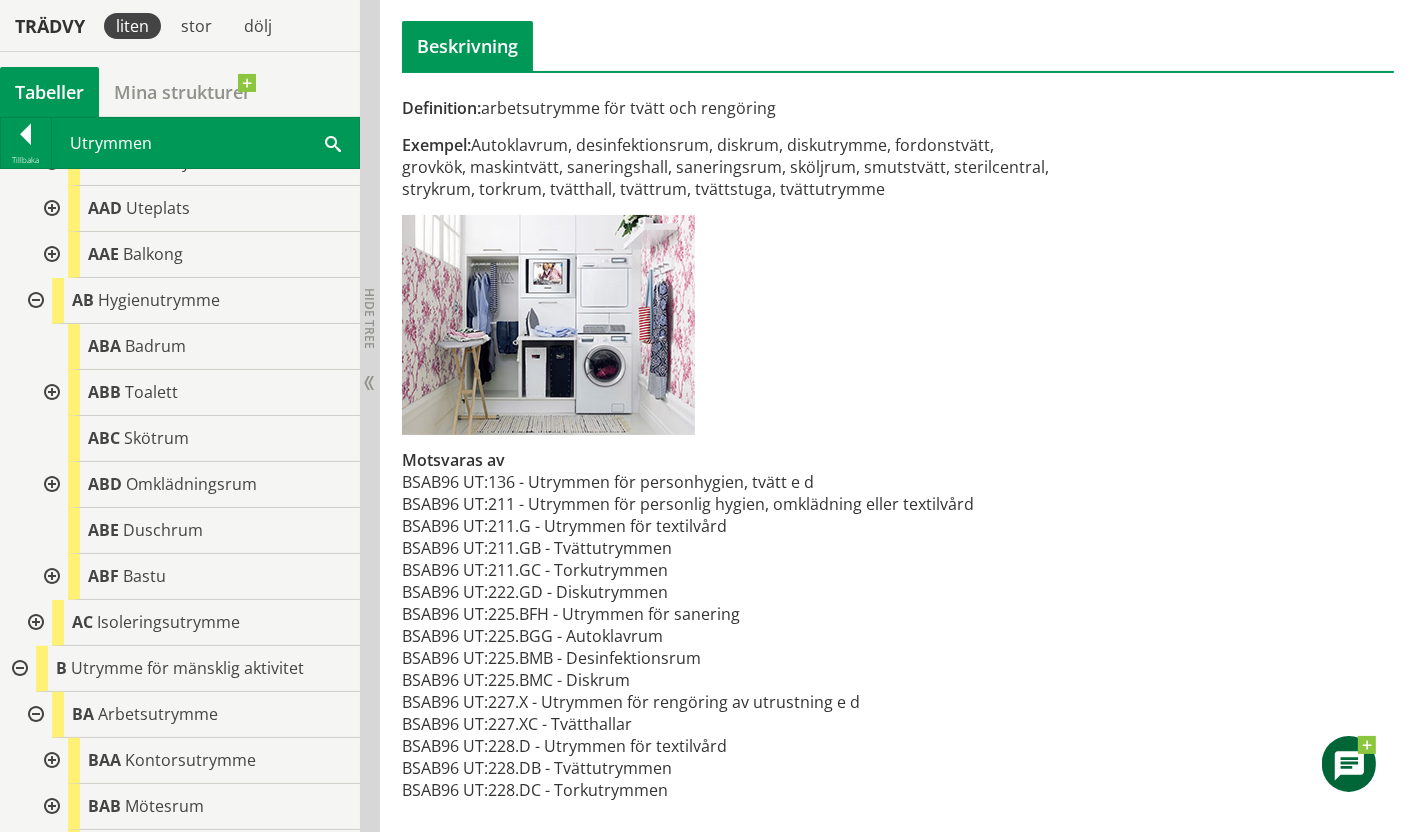 click at bounding box center (34, 623) 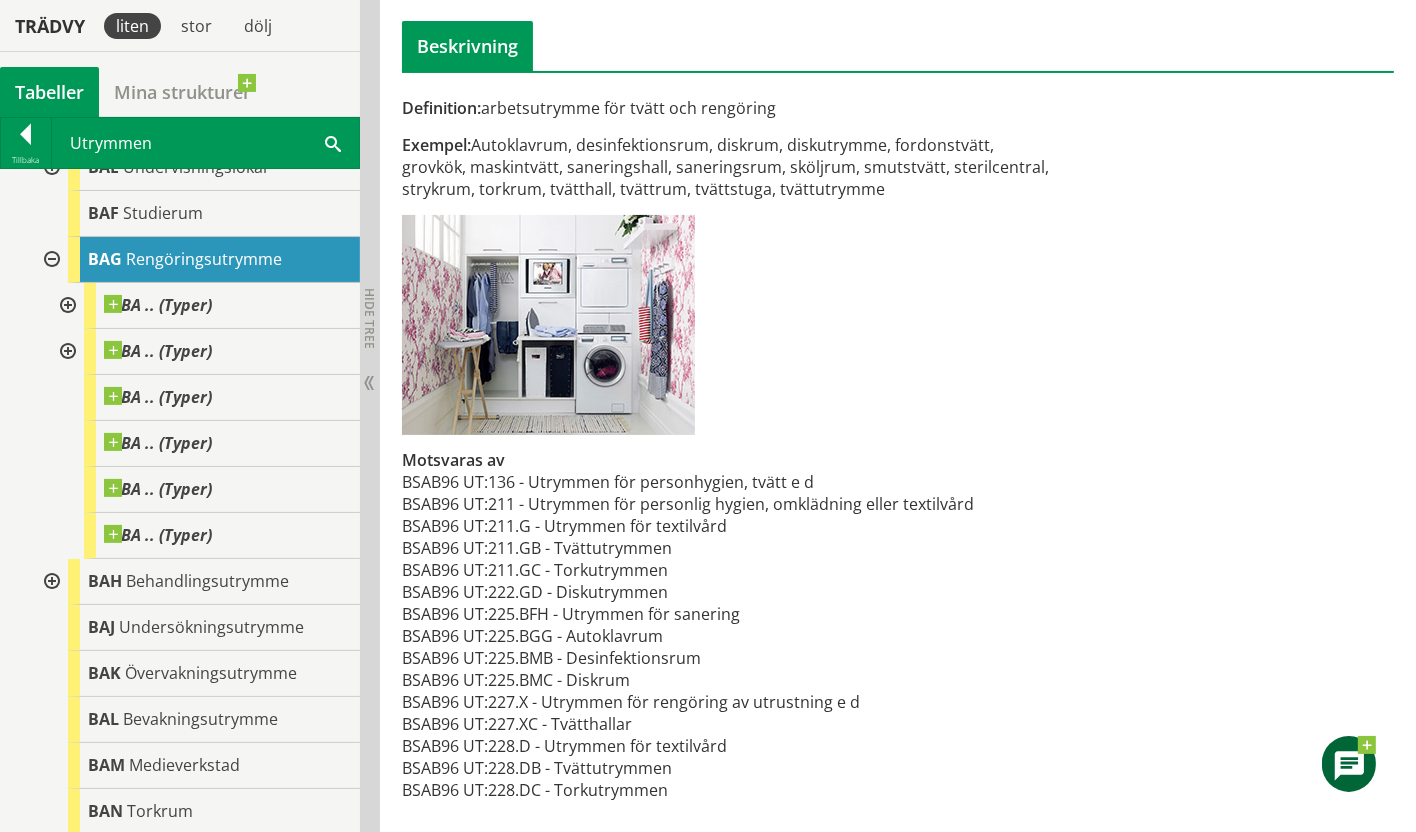 scroll, scrollTop: 1333, scrollLeft: 0, axis: vertical 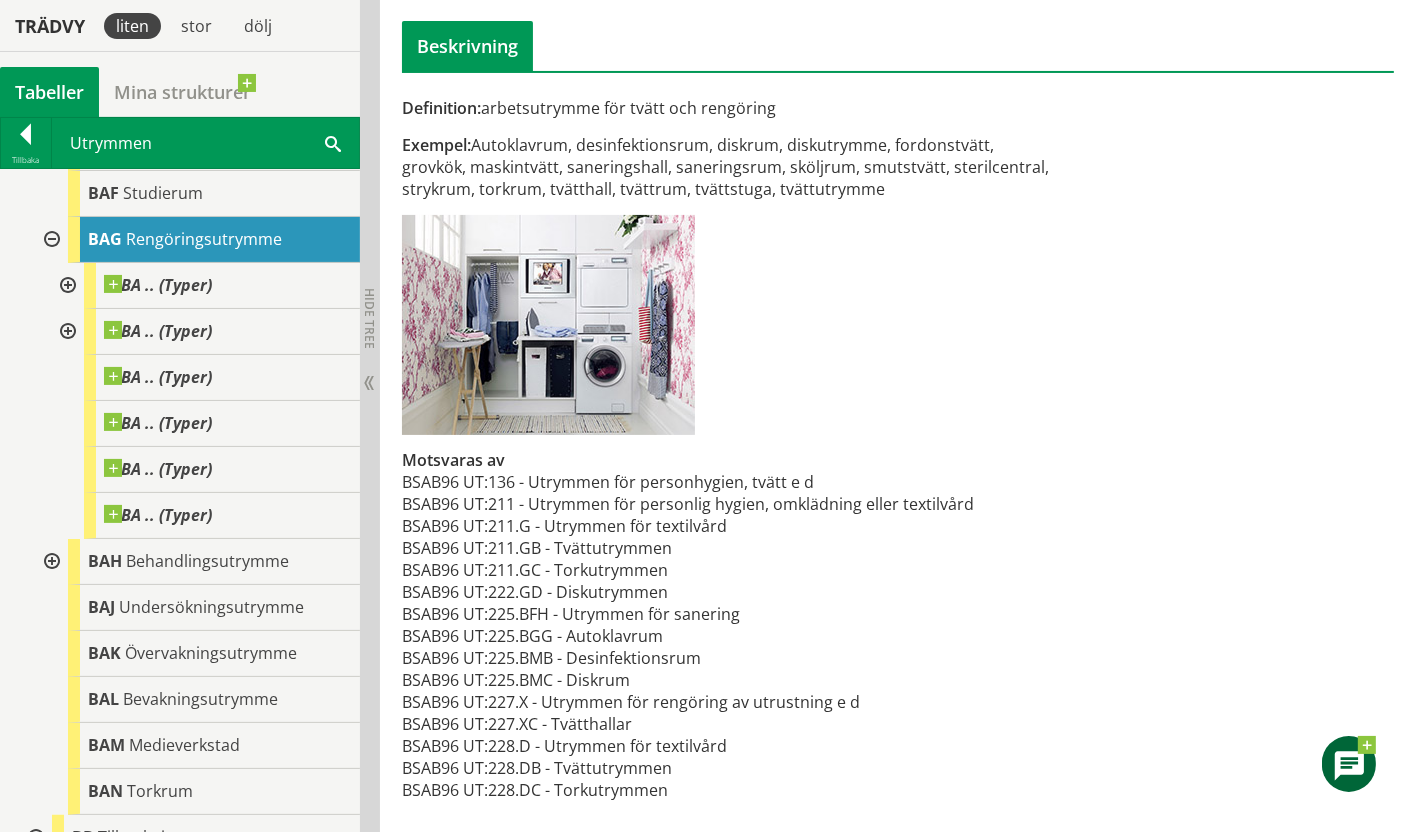 click at bounding box center [50, 240] 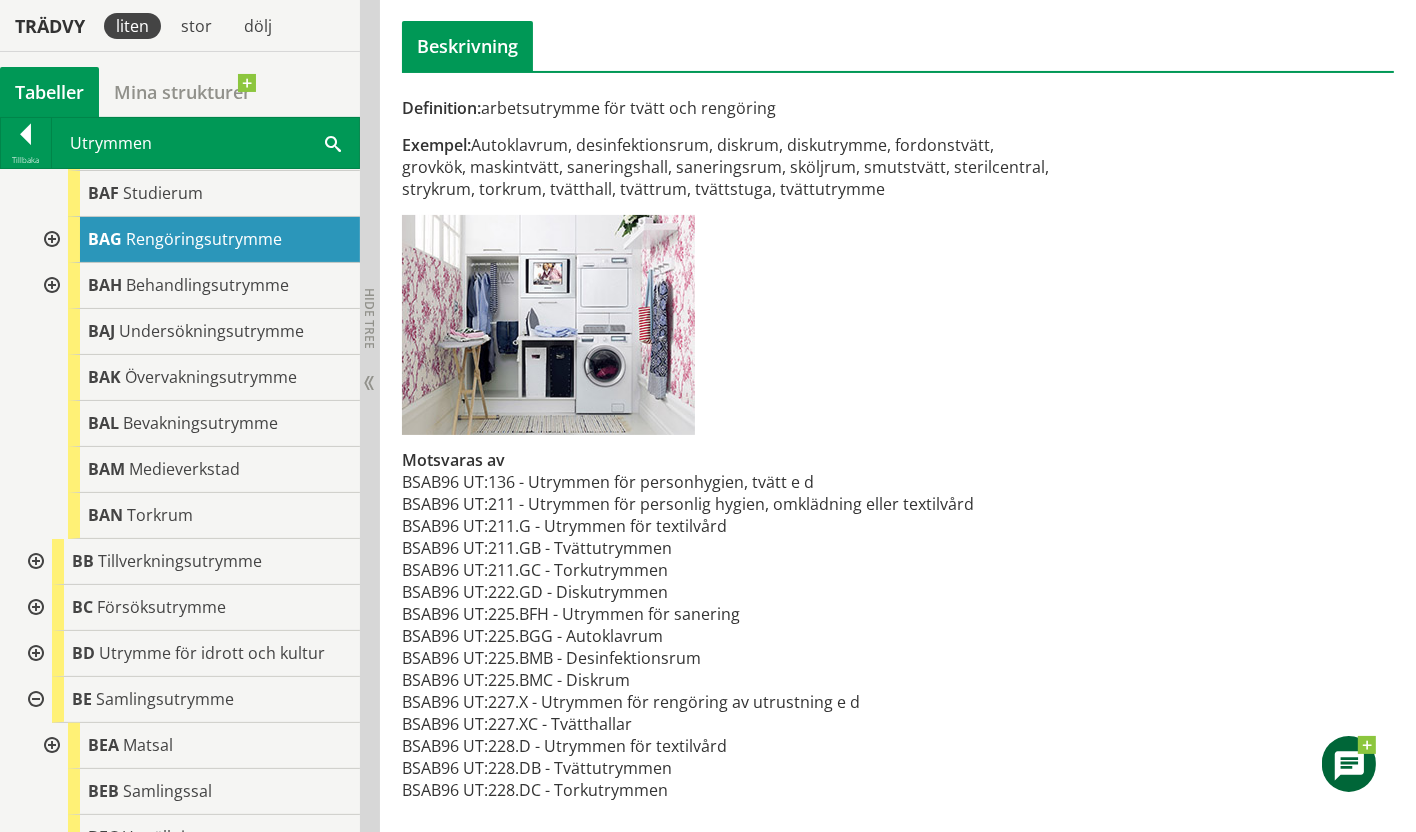 click at bounding box center [50, 286] 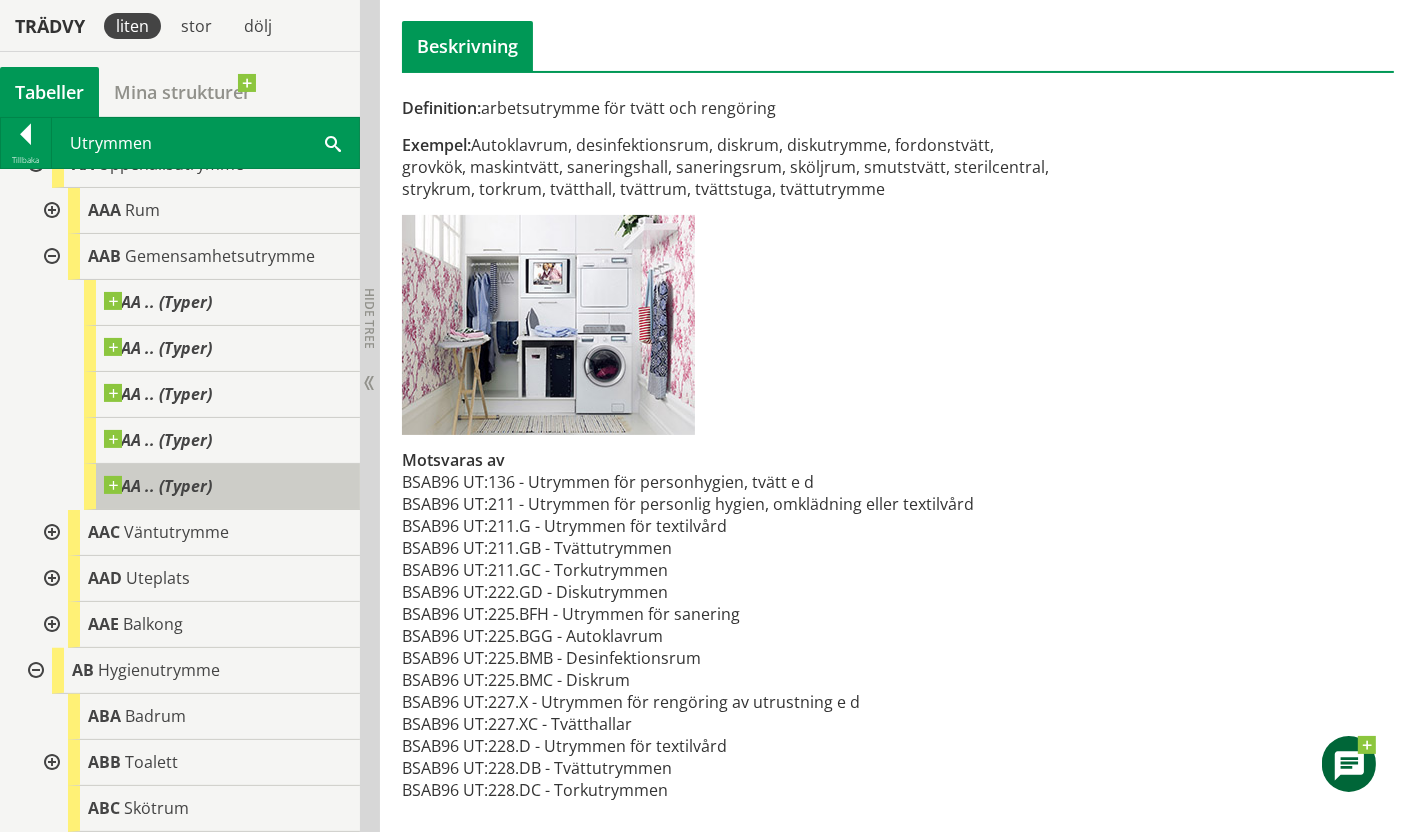 scroll, scrollTop: 0, scrollLeft: 0, axis: both 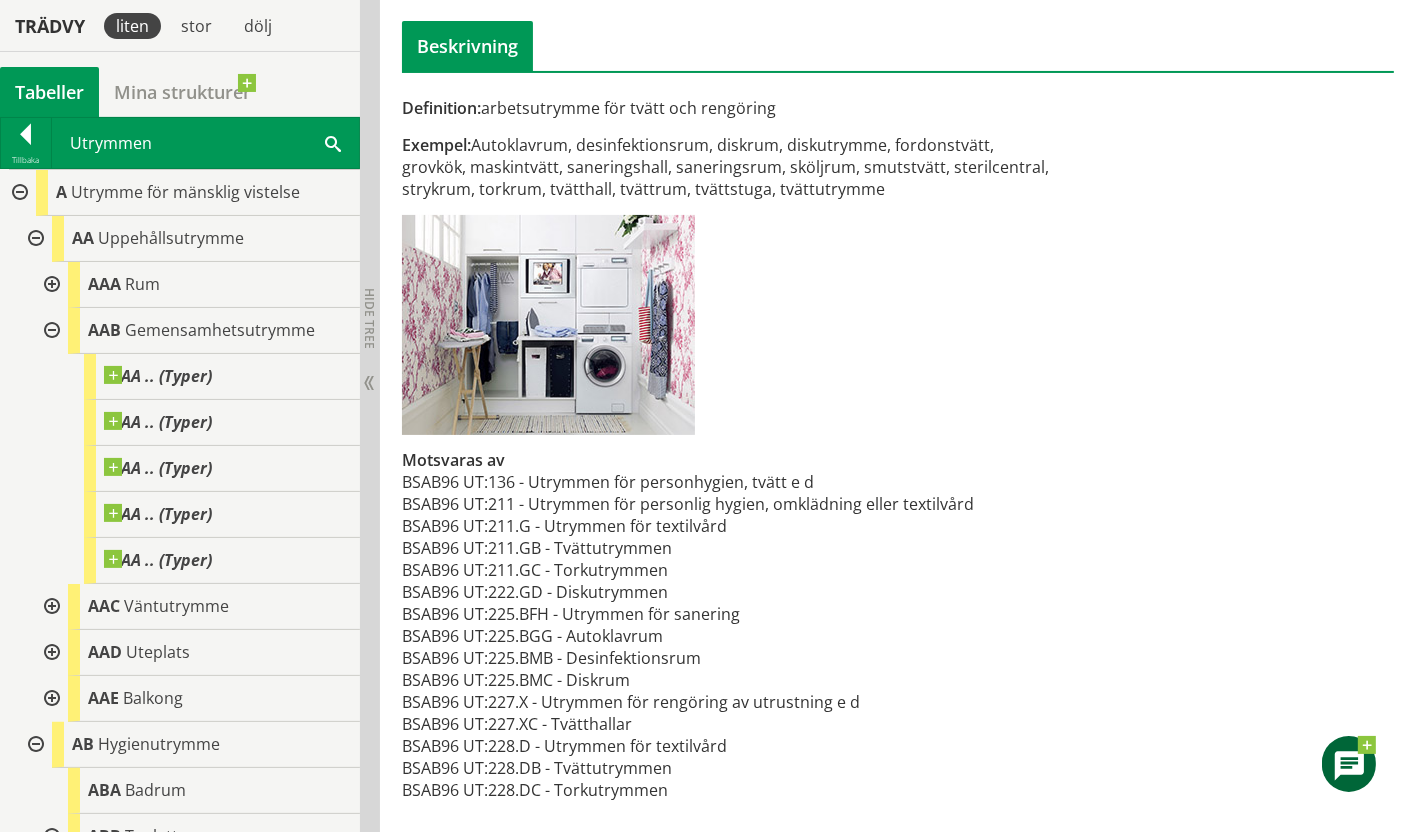 click at bounding box center [333, 142] 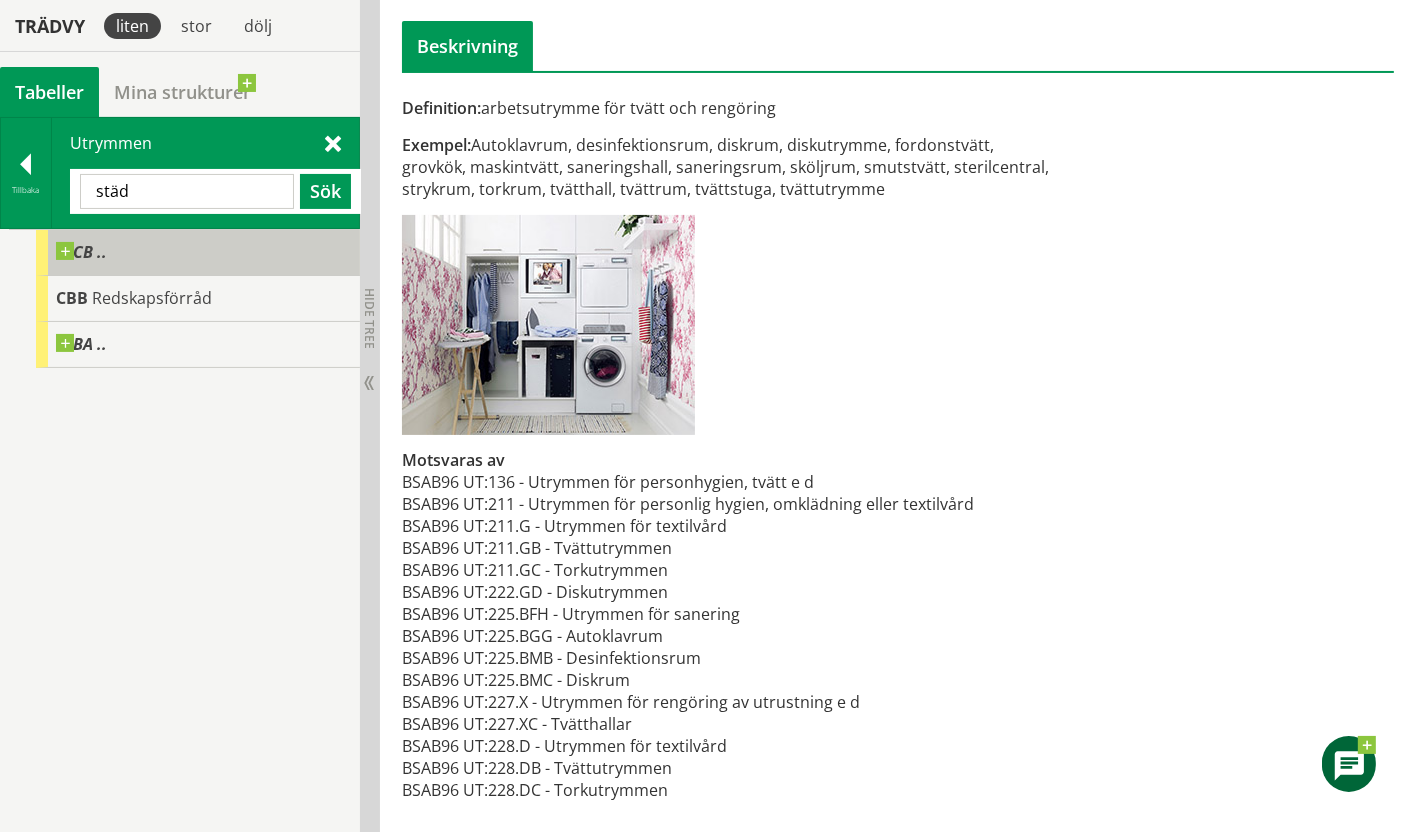 click at bounding box center [107, 242] 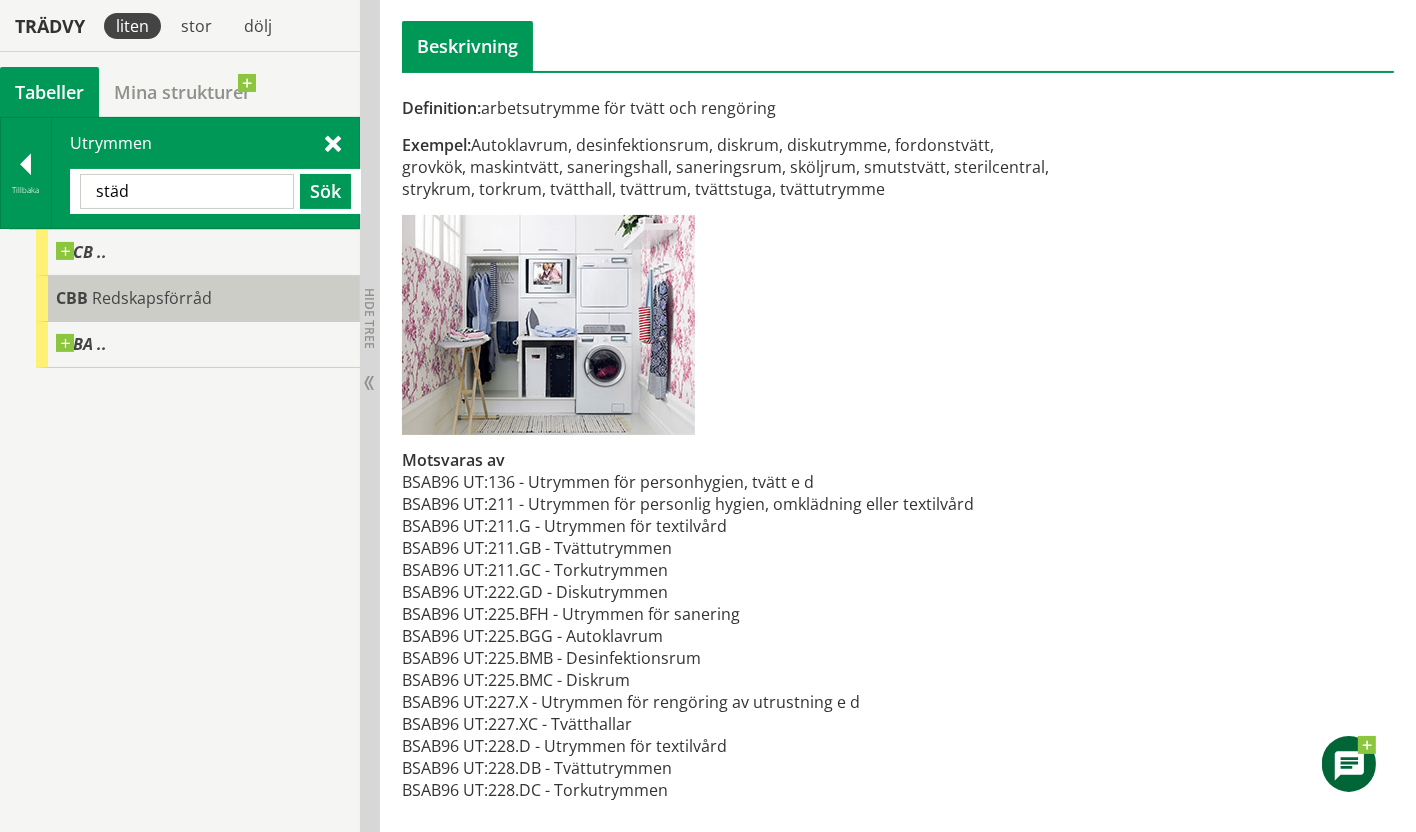 click on "CBB" at bounding box center (72, 298) 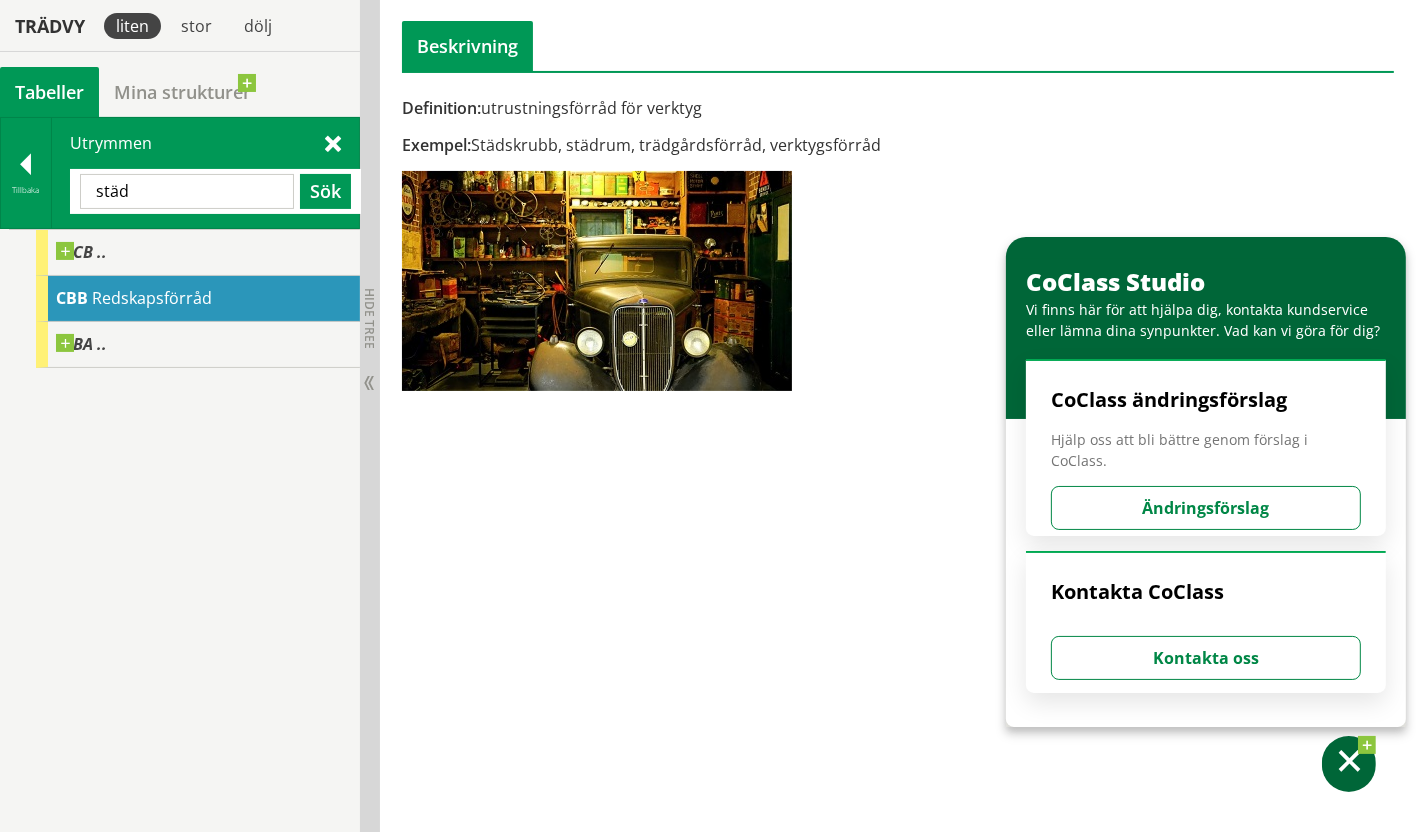 click on "städ" at bounding box center [187, 191] 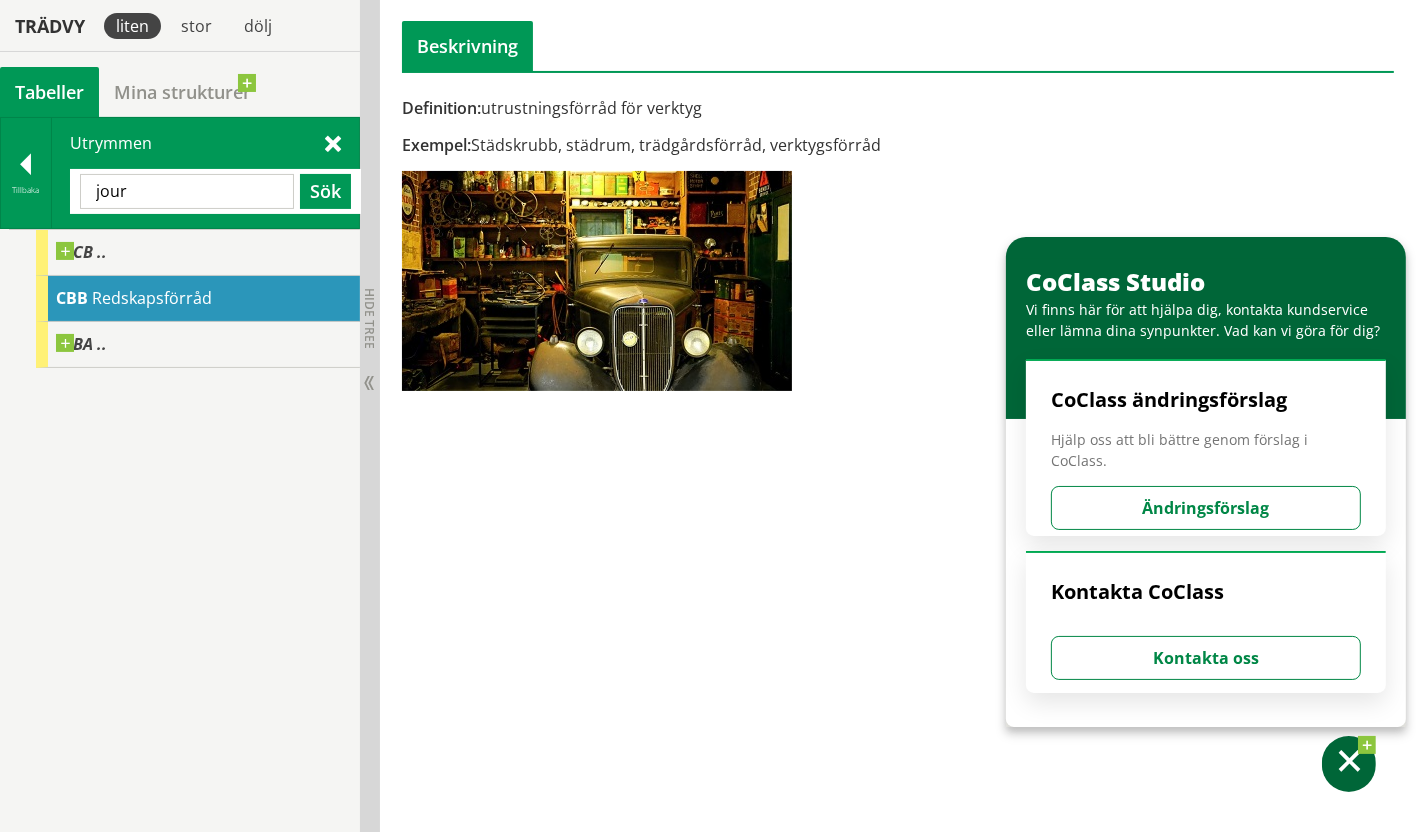 type on "jour" 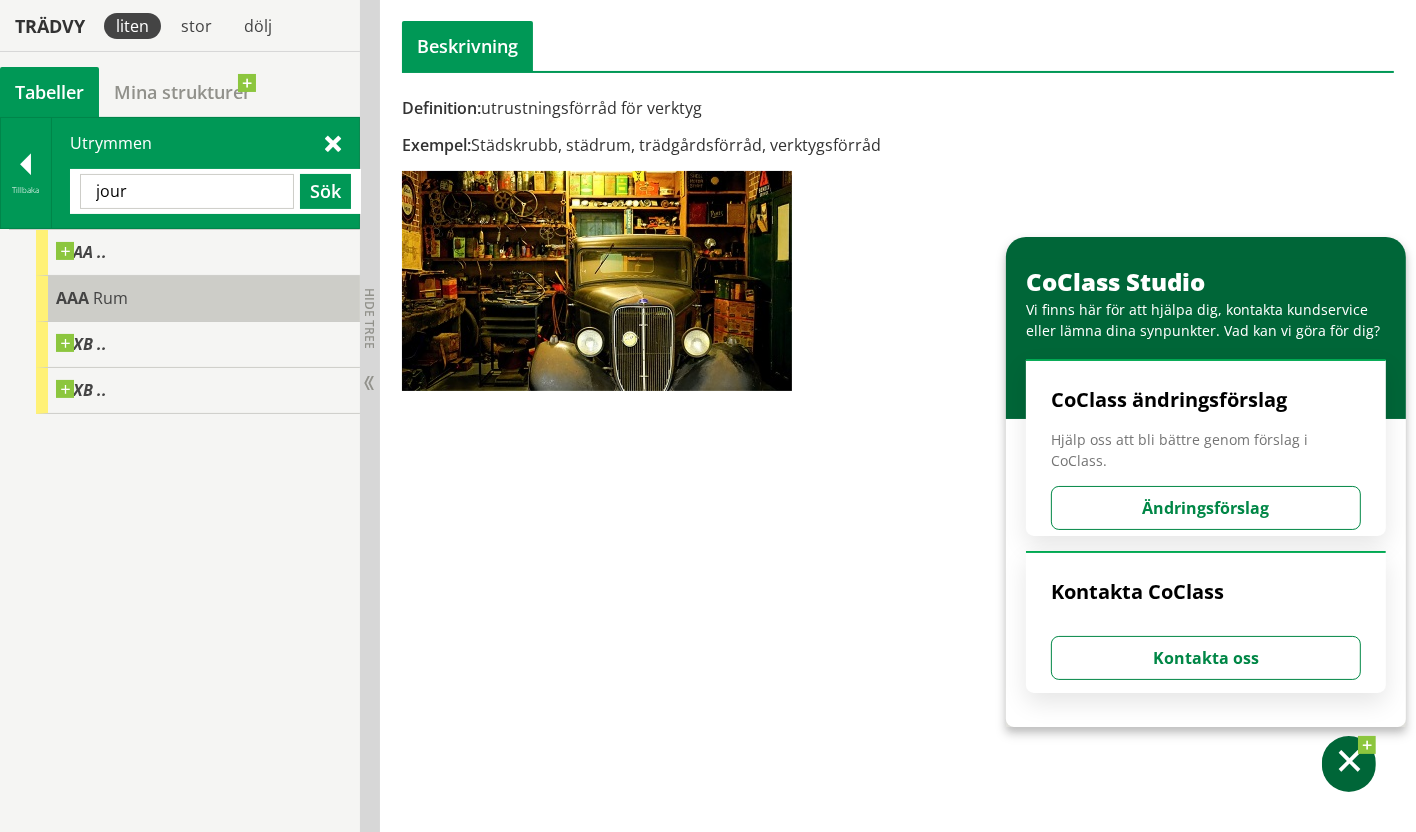 click on "Rum" at bounding box center (110, 298) 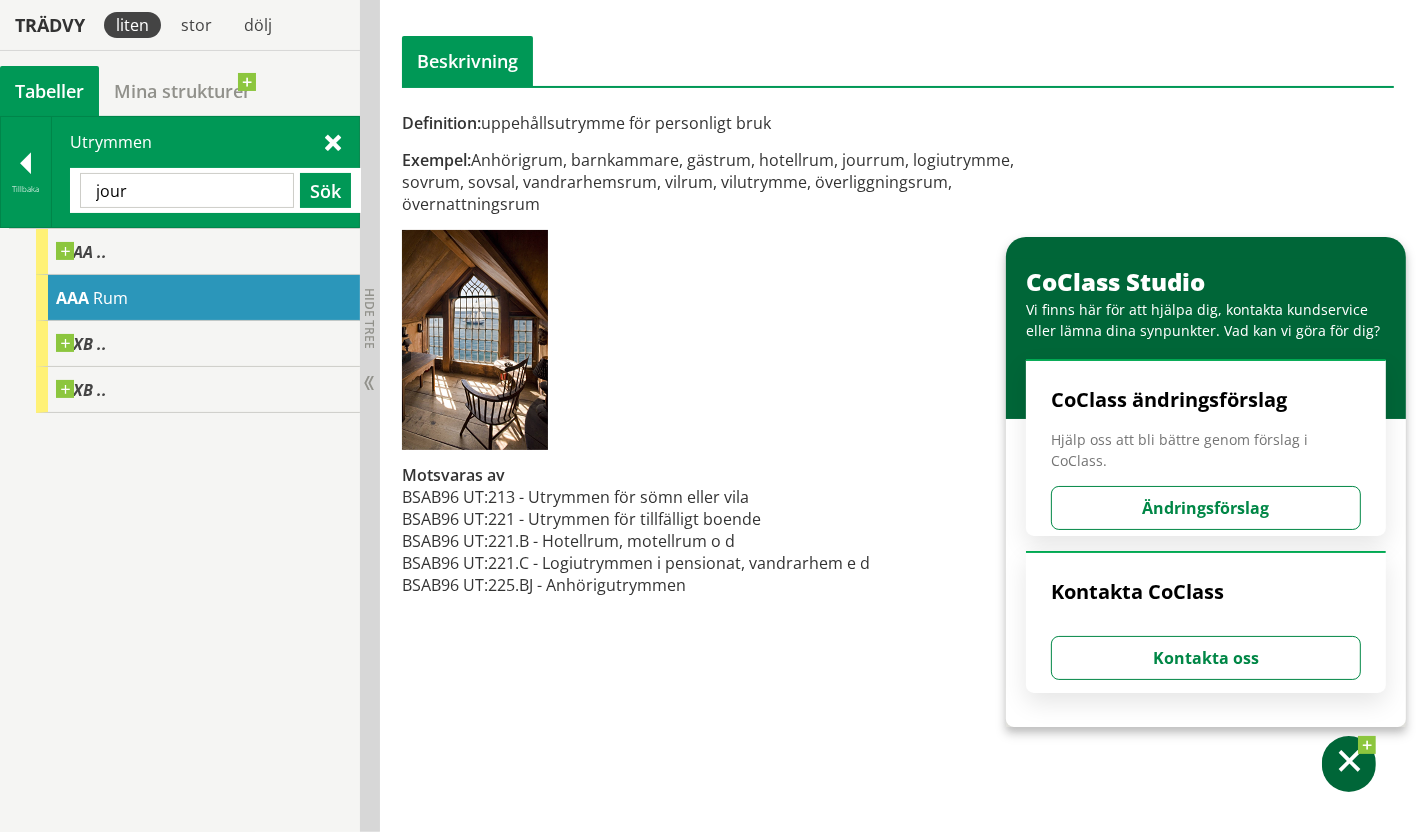 scroll, scrollTop: 0, scrollLeft: 0, axis: both 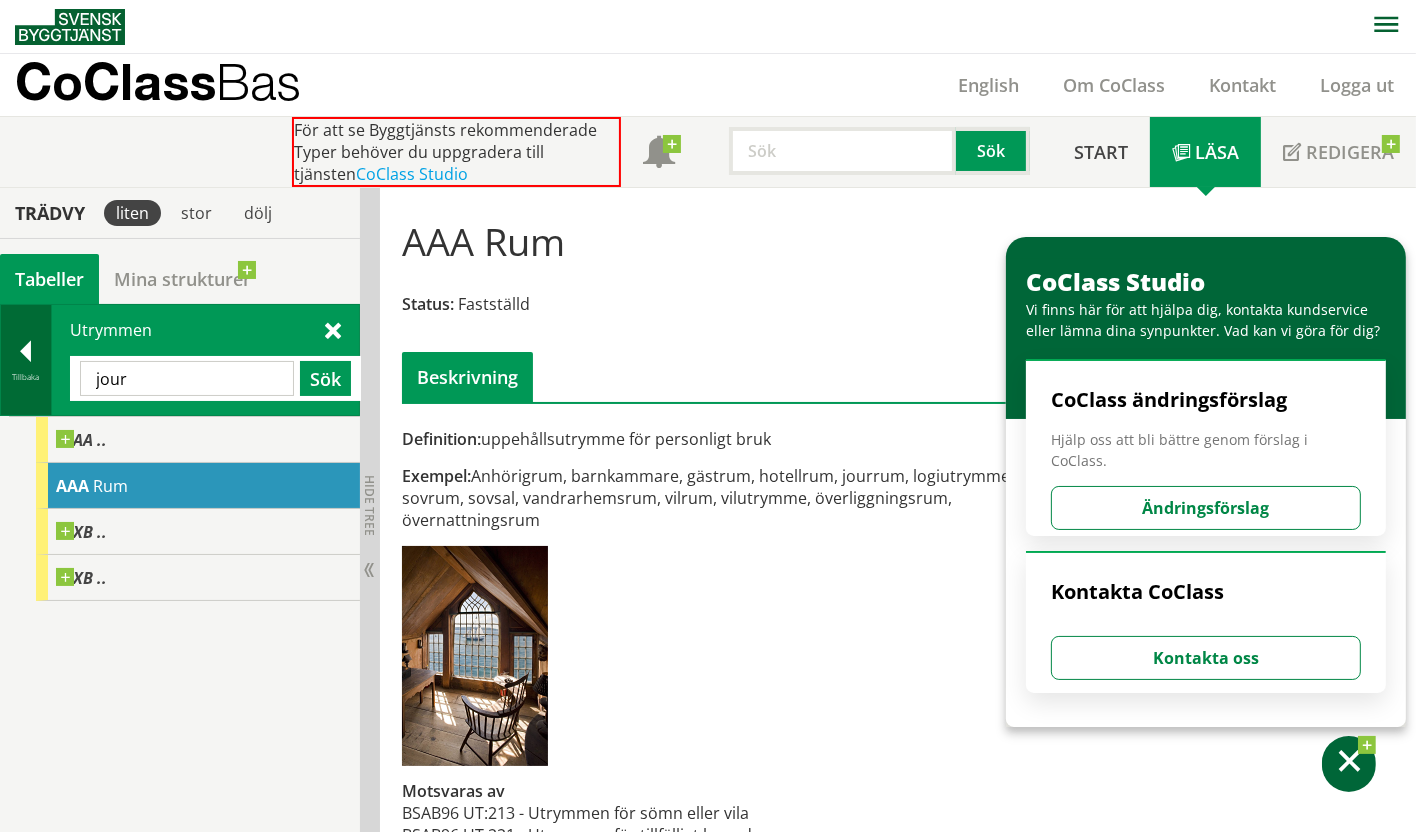 click at bounding box center [26, 355] 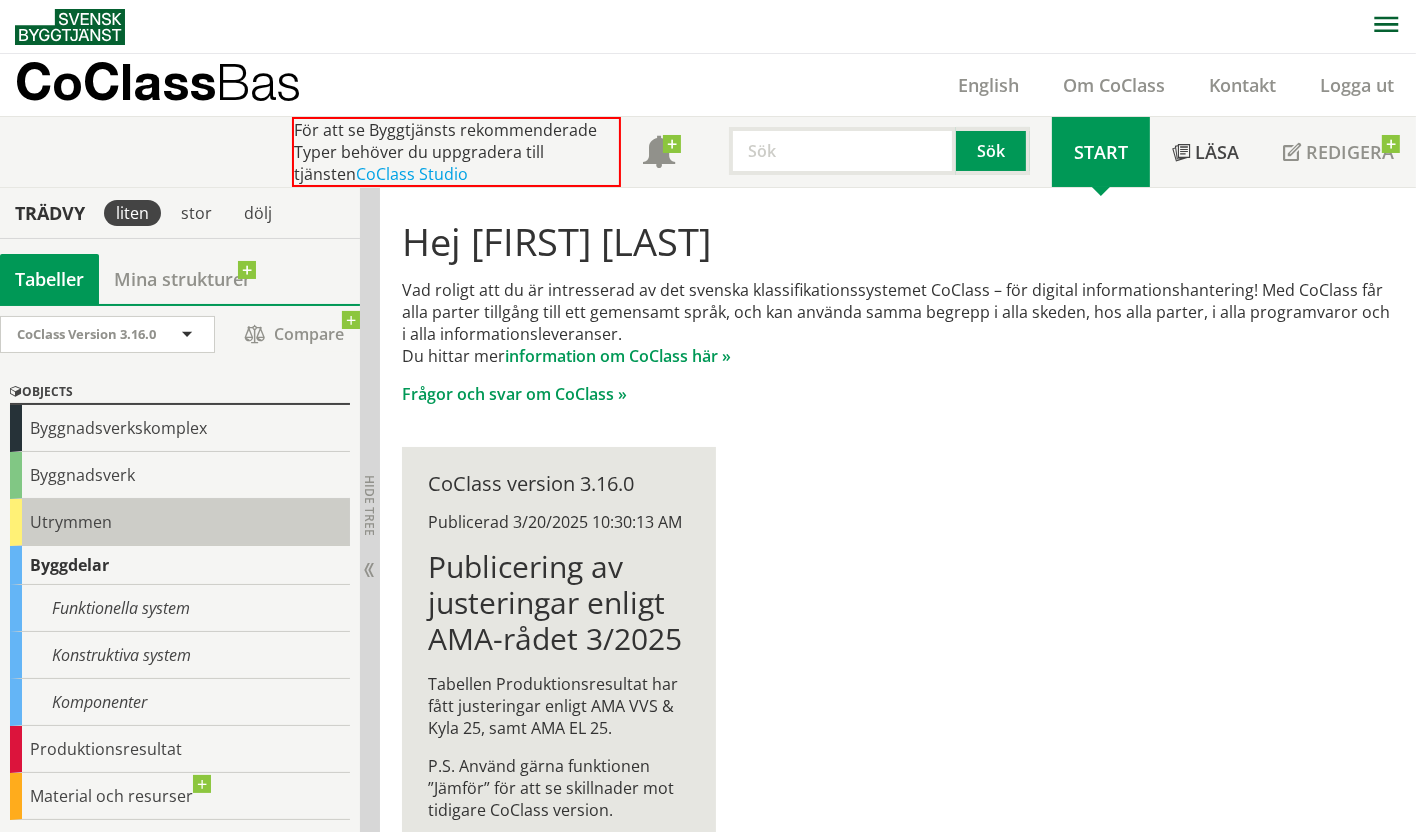 click on "Utrymmen" at bounding box center [180, 522] 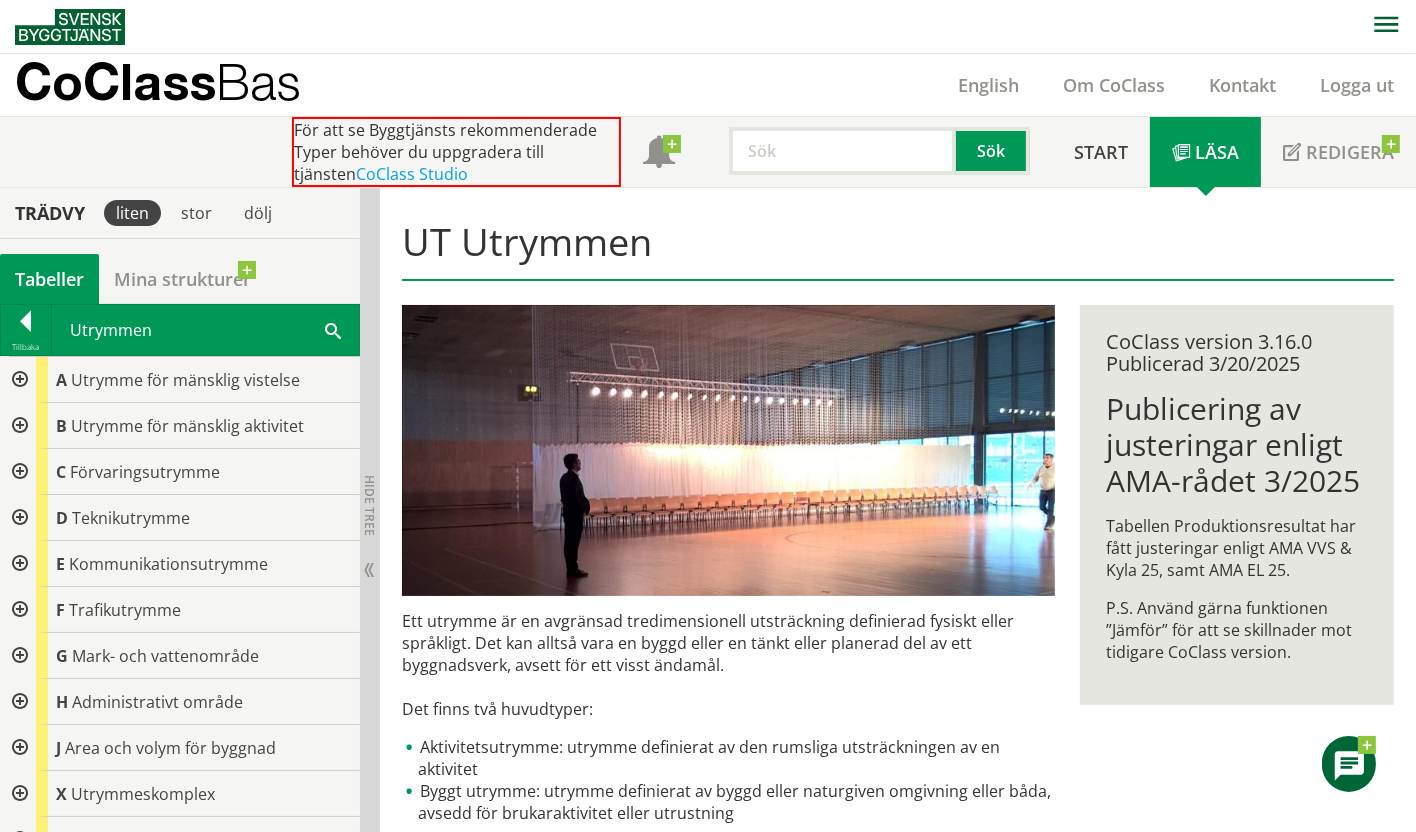 click at bounding box center (18, 380) 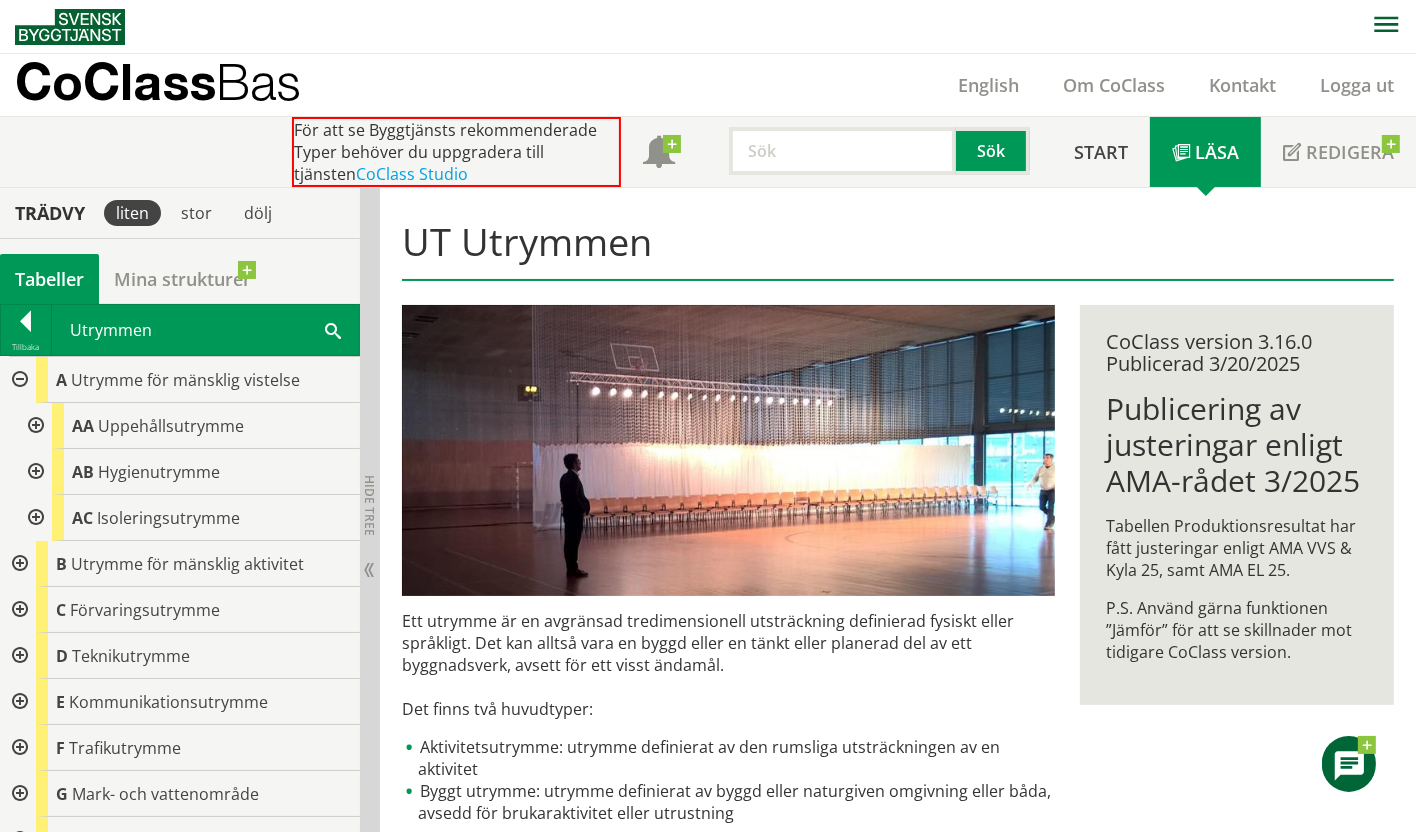 click at bounding box center (34, 426) 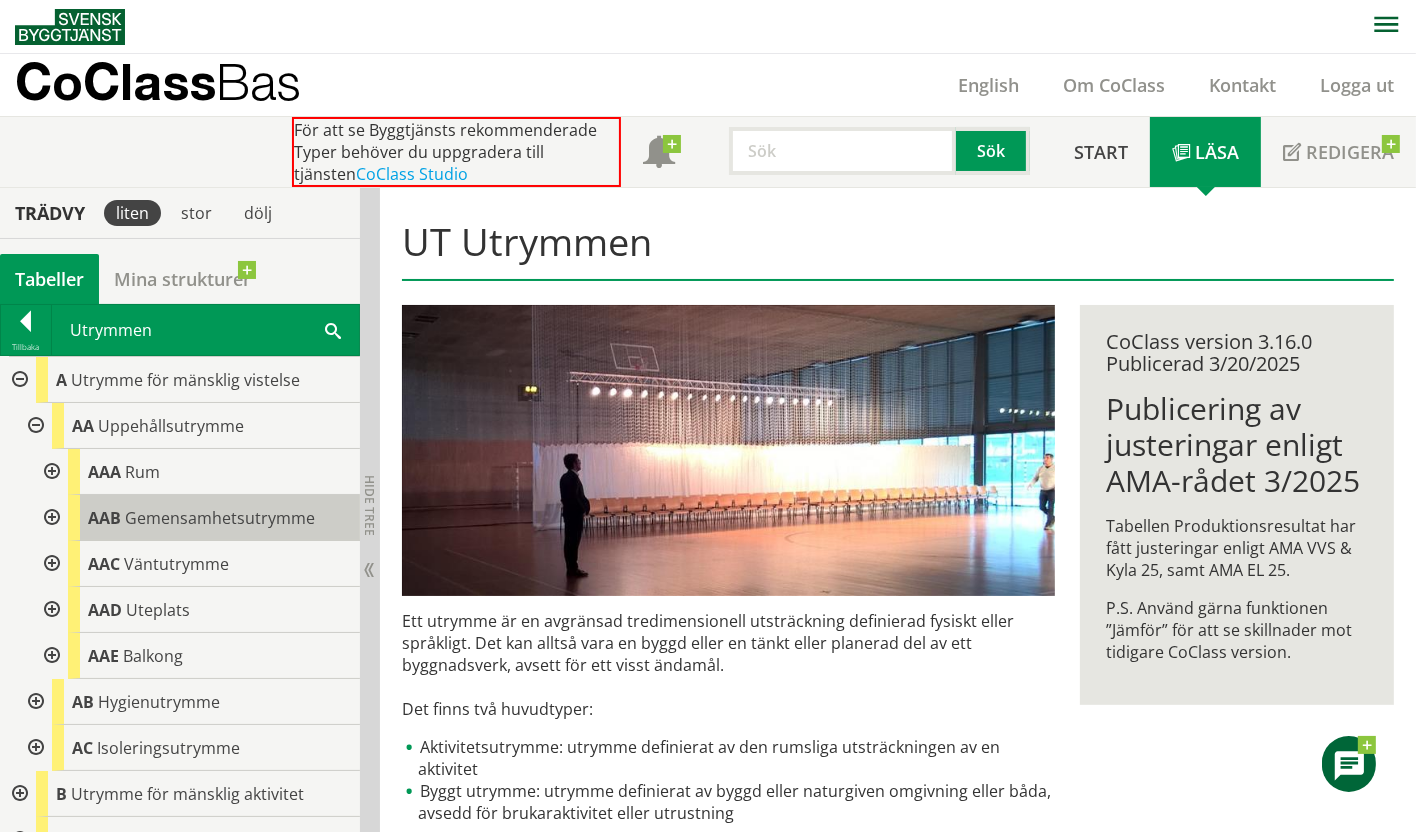 click on "AAB" at bounding box center [104, 518] 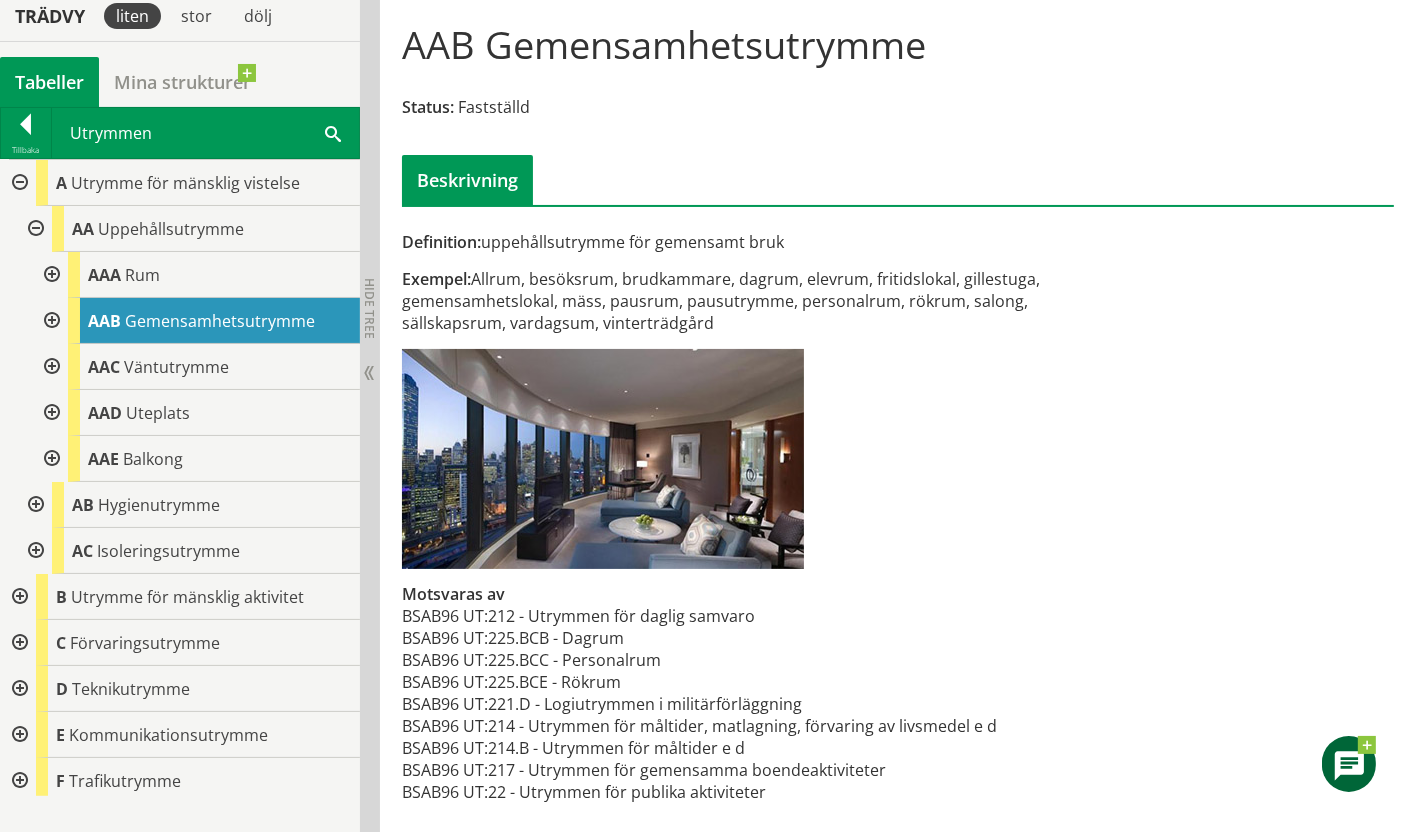 scroll, scrollTop: 199, scrollLeft: 0, axis: vertical 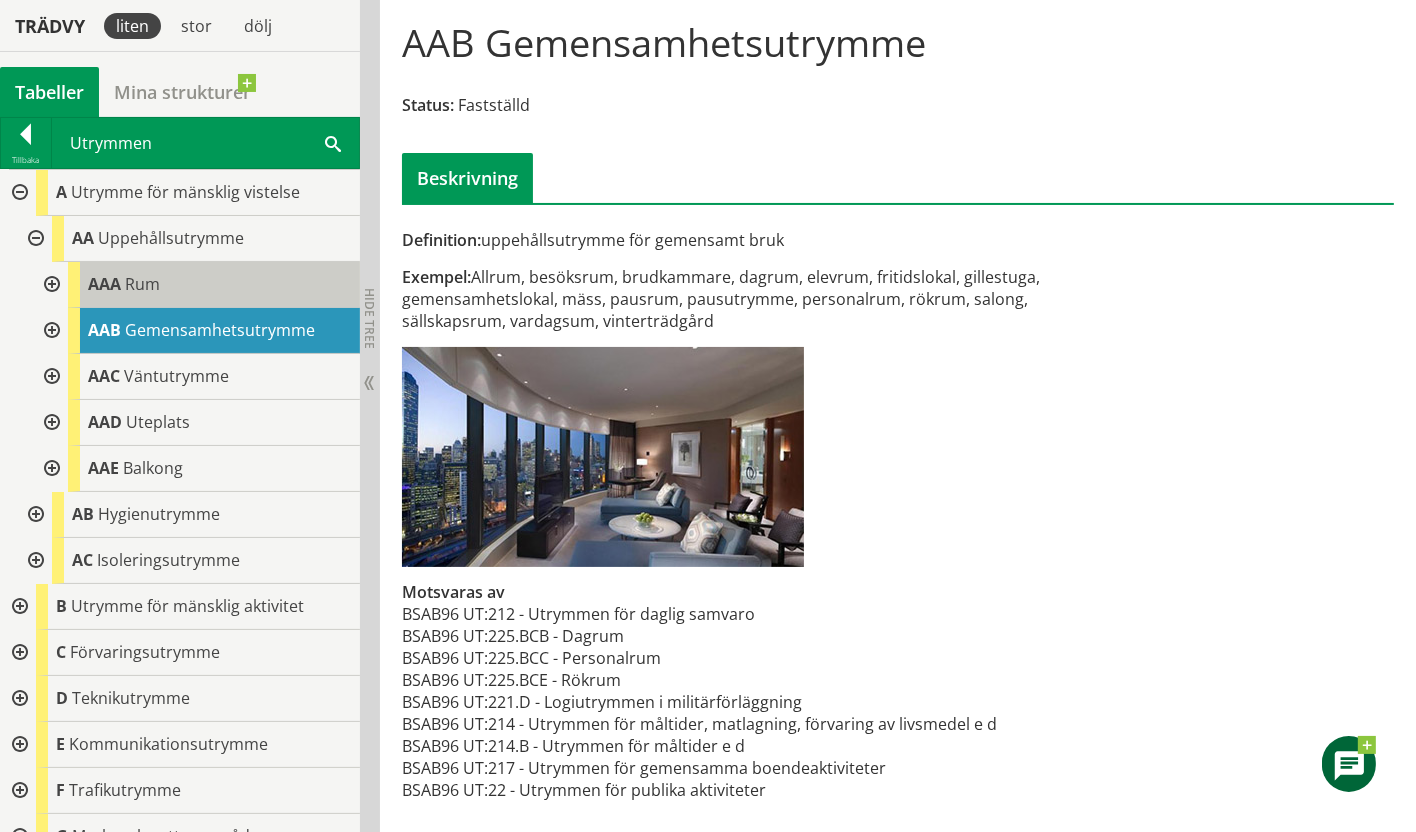 click on "Rum" at bounding box center (142, 284) 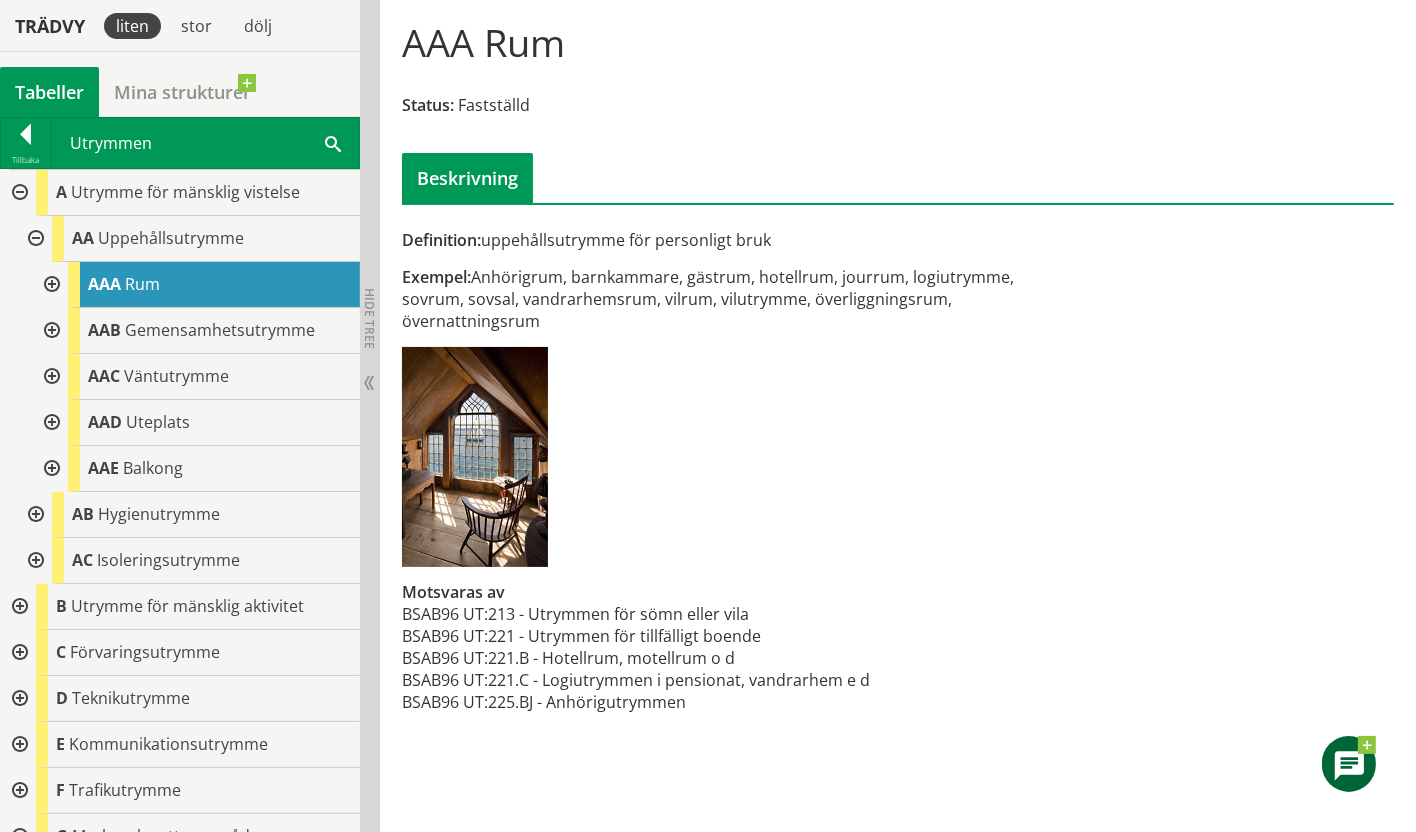 click at bounding box center (18, 607) 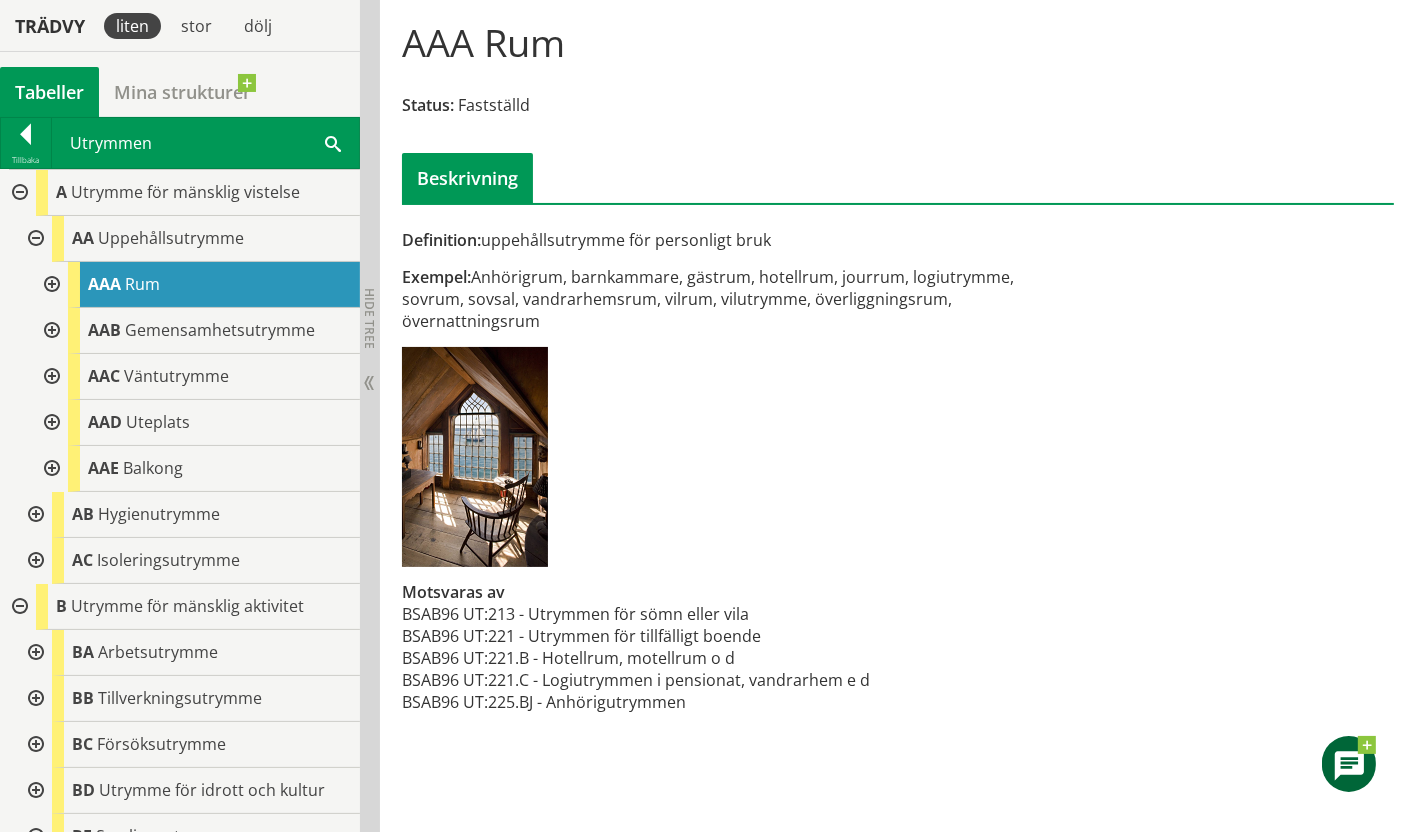 click on "Utrymmen
Sök" at bounding box center (205, 143) 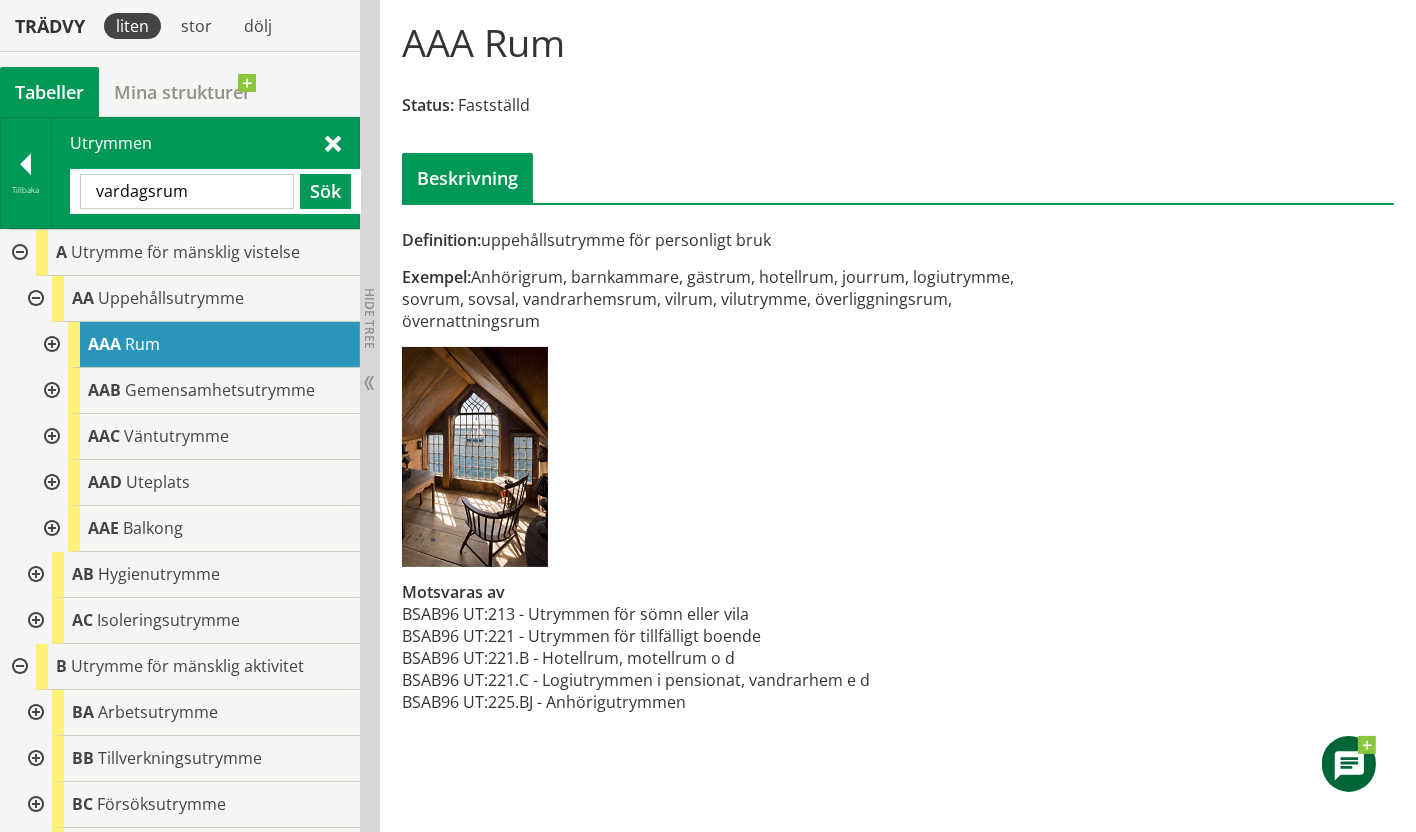 type on "vardagsrum" 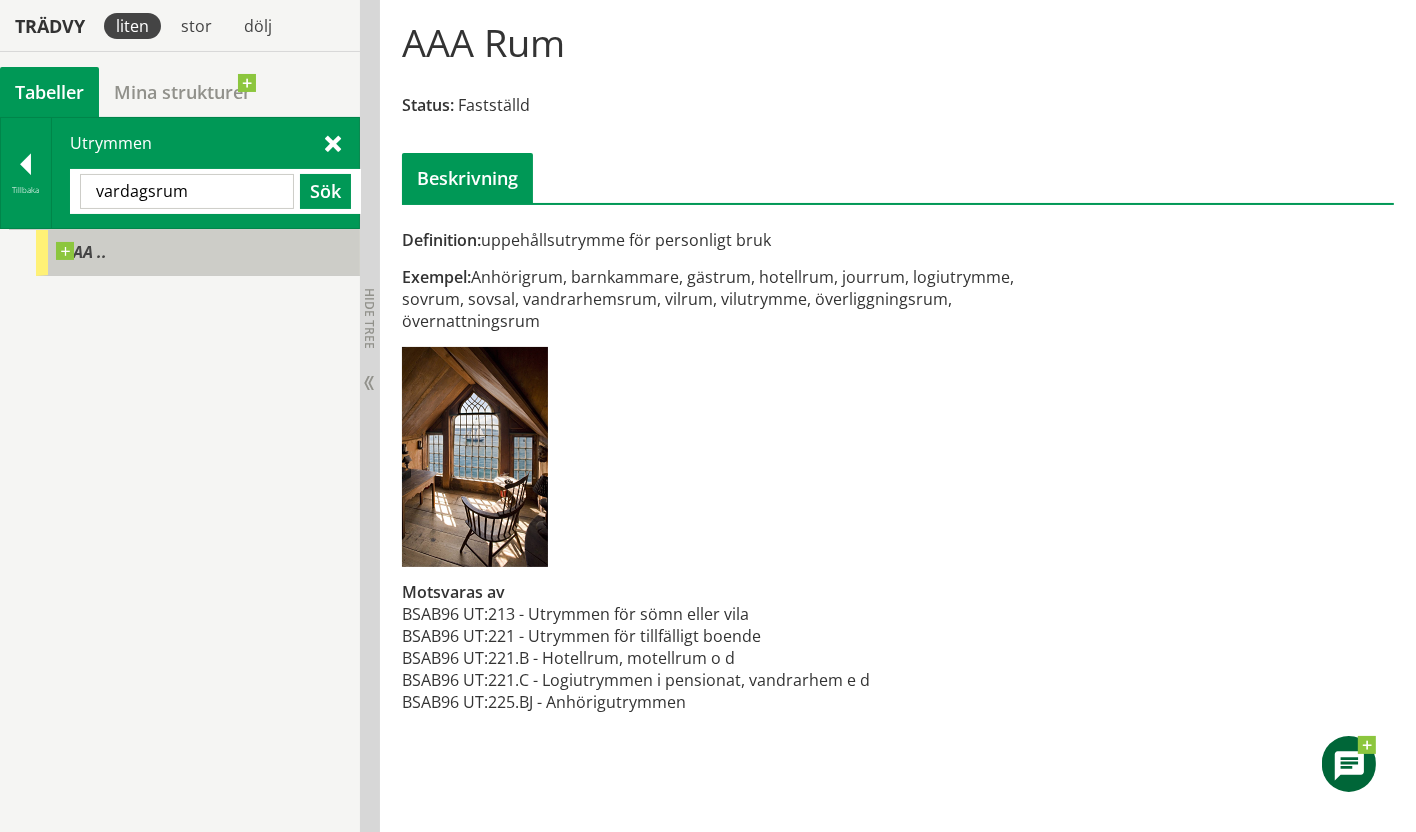 click on "AA .." at bounding box center [81, 252] 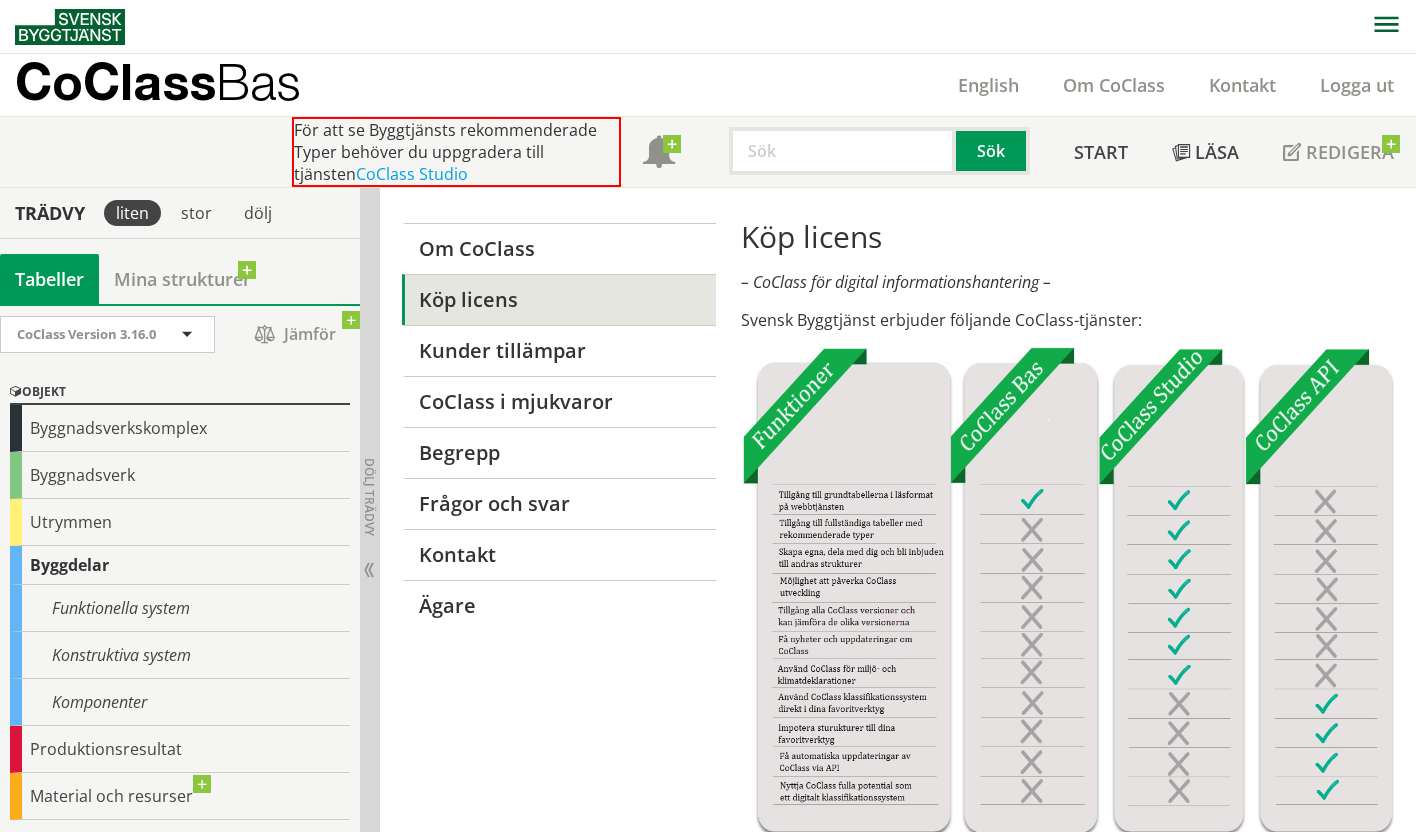scroll, scrollTop: 0, scrollLeft: 0, axis: both 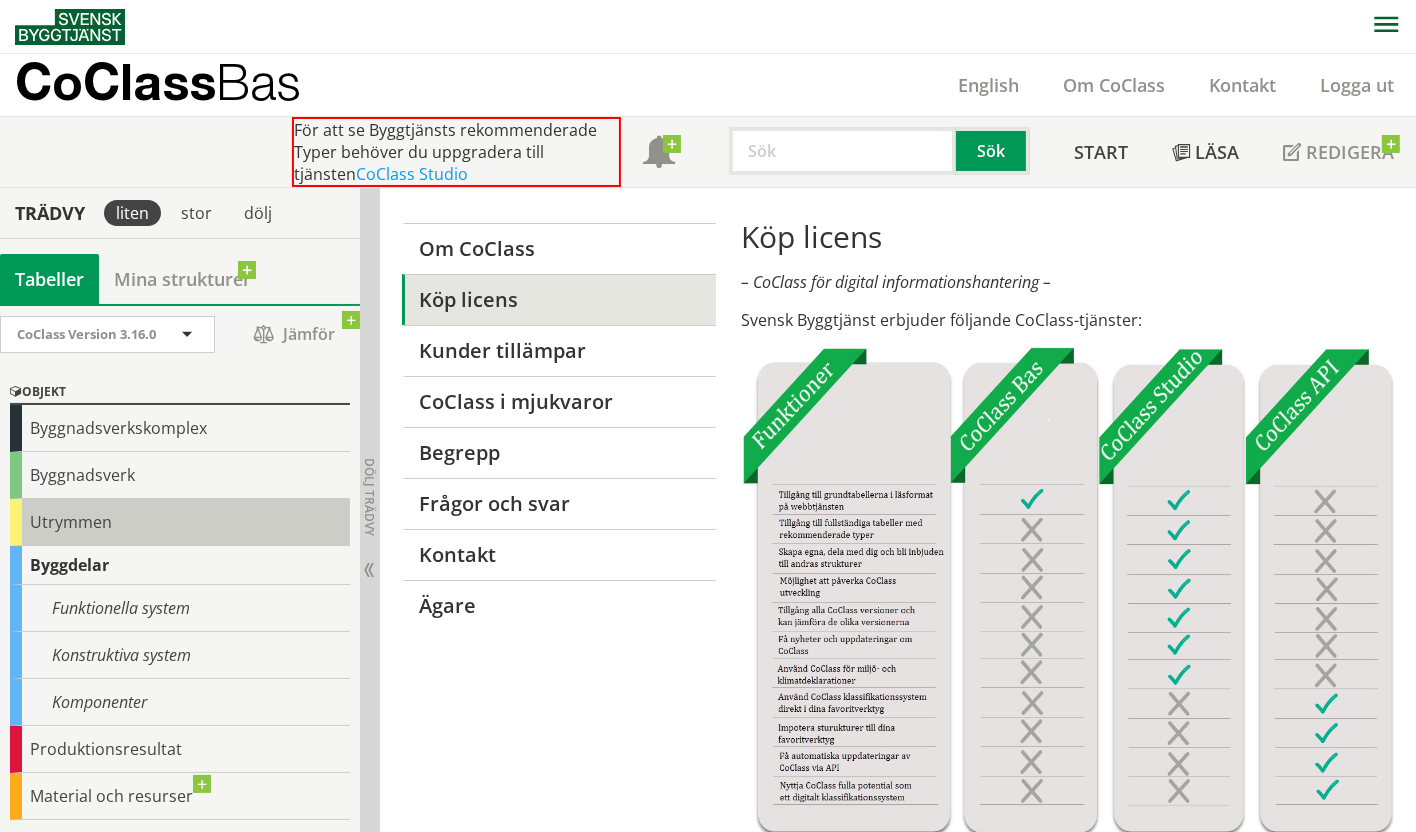 click on "Utrymmen" at bounding box center (180, 522) 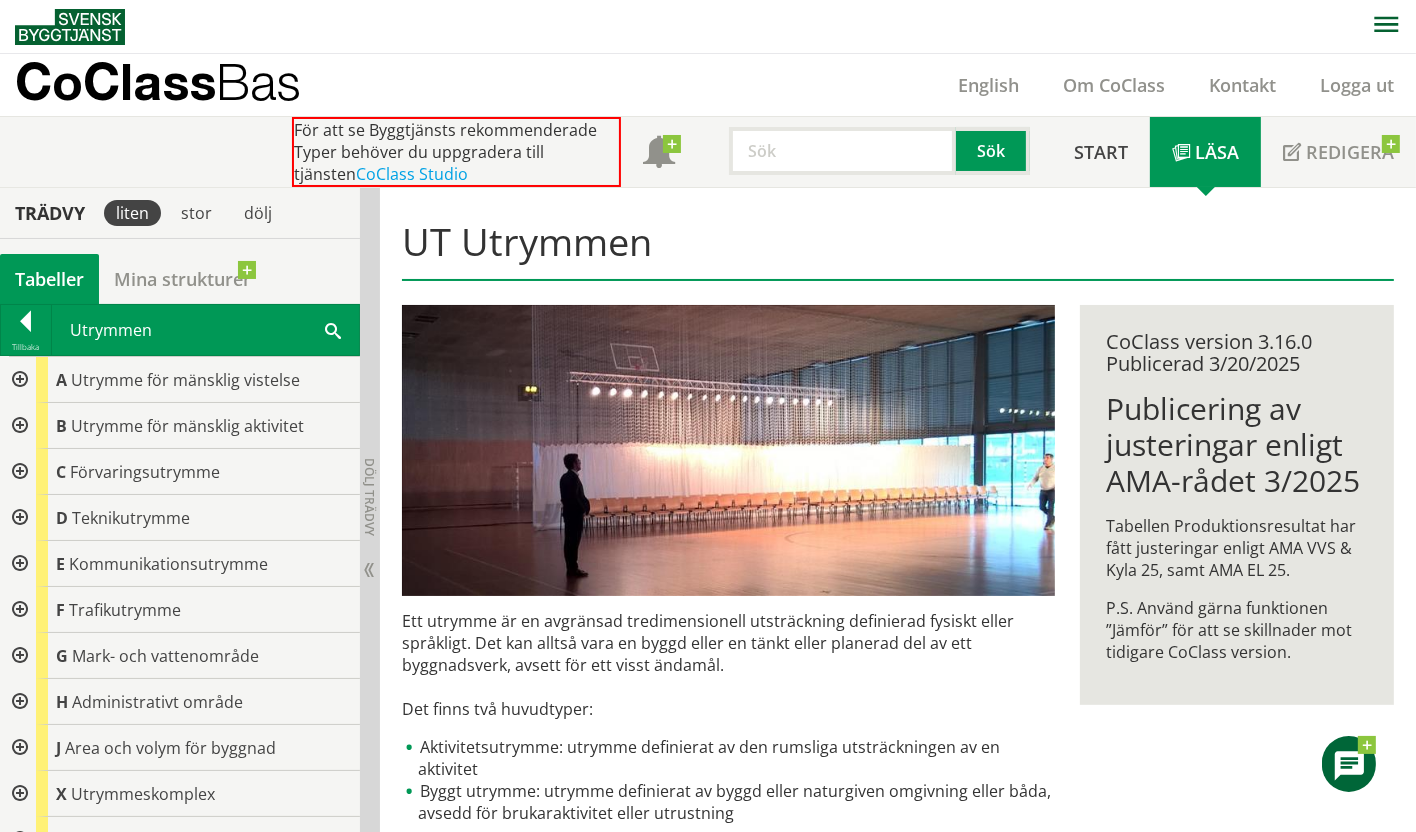 click at bounding box center (18, 380) 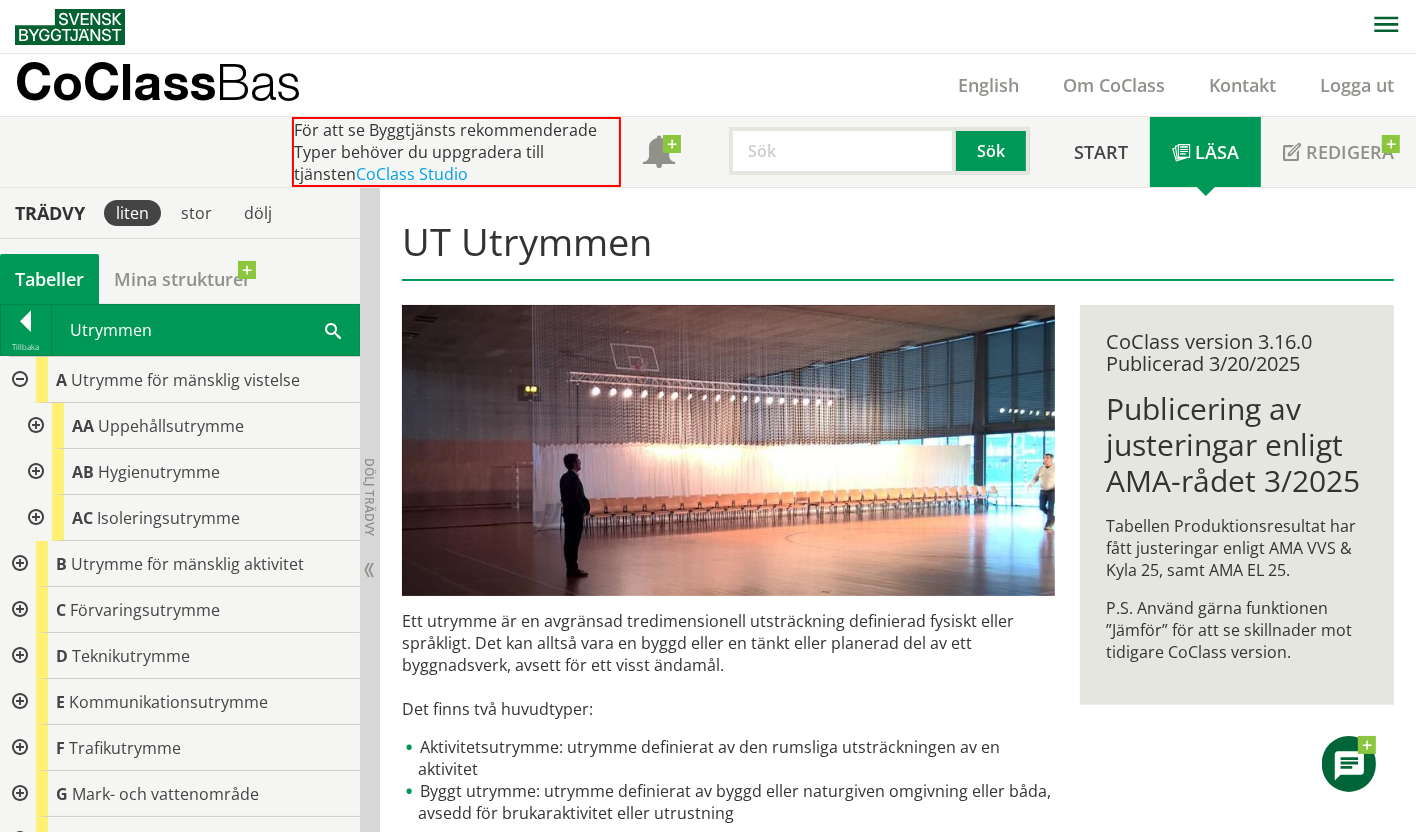 click at bounding box center [34, 518] 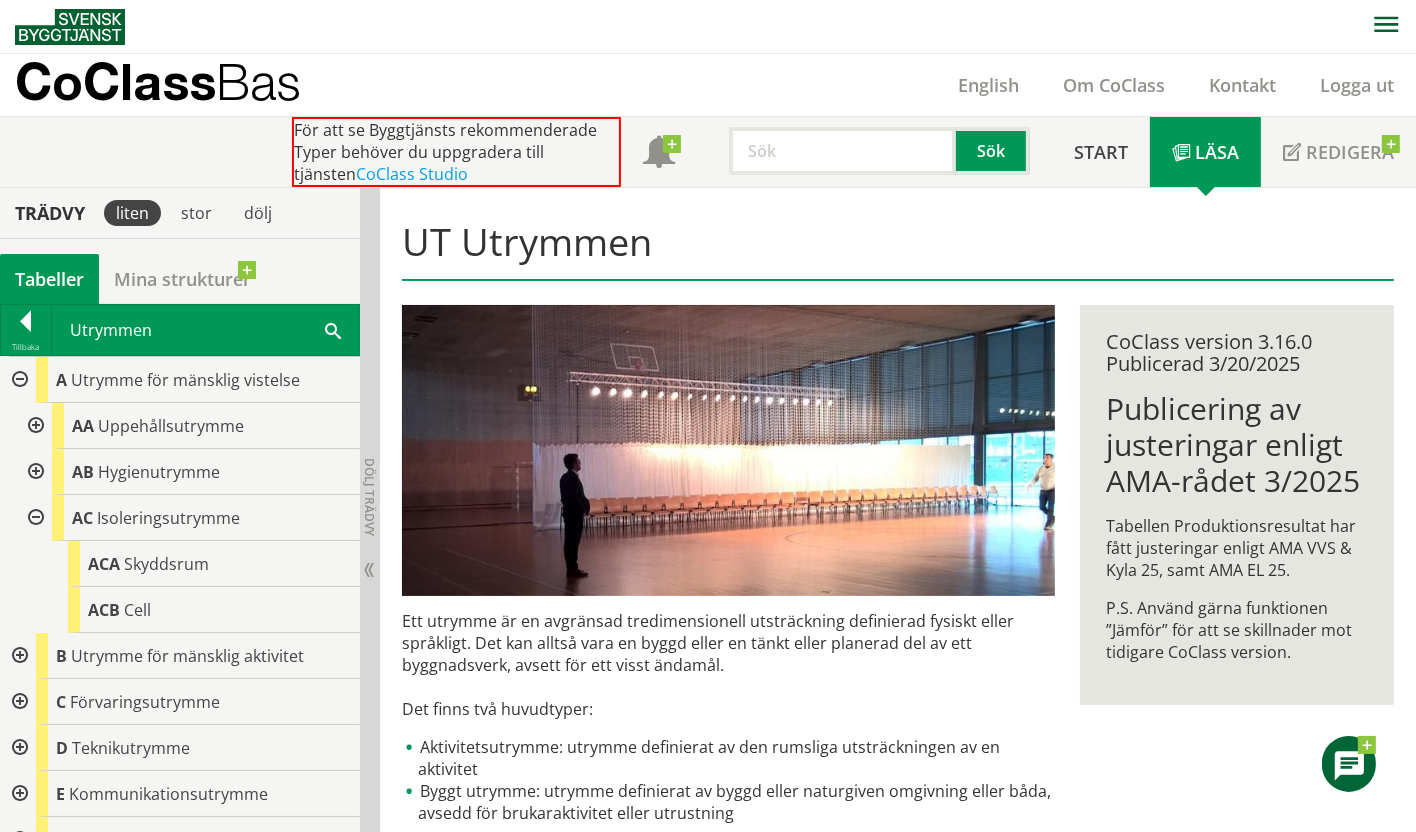 click at bounding box center [34, 426] 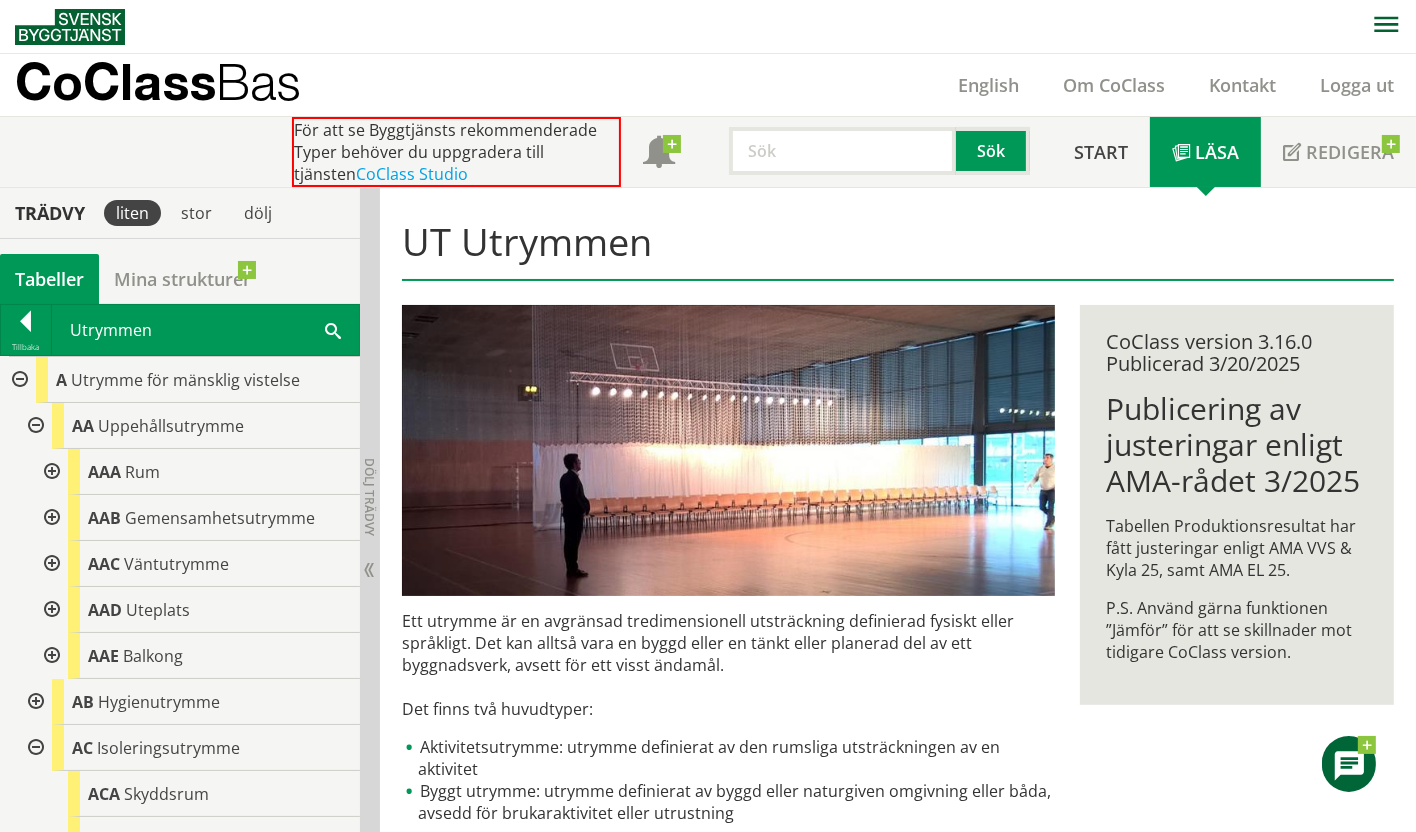 click at bounding box center (50, 518) 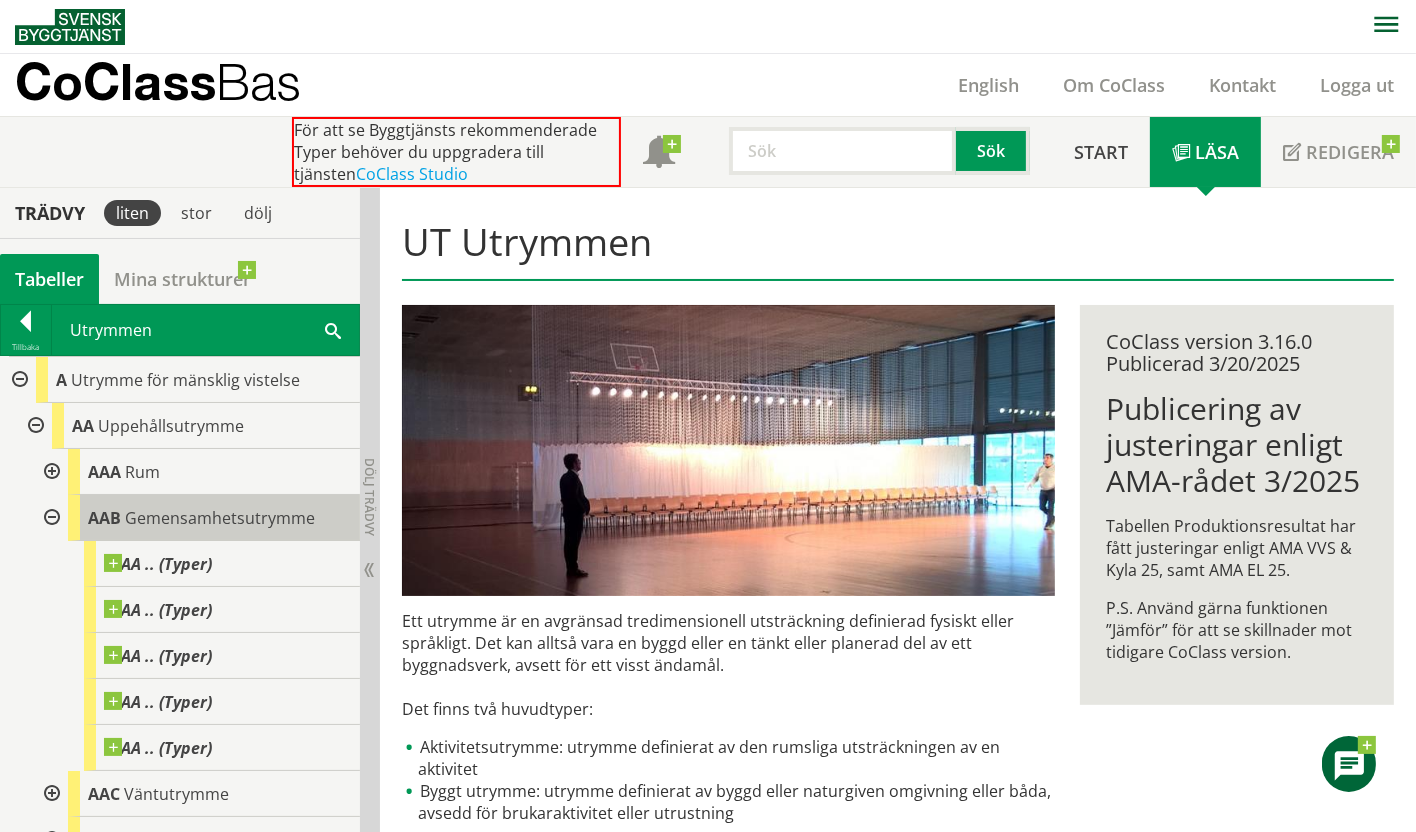 click on "Gemensamhetsutrymme" at bounding box center [220, 518] 